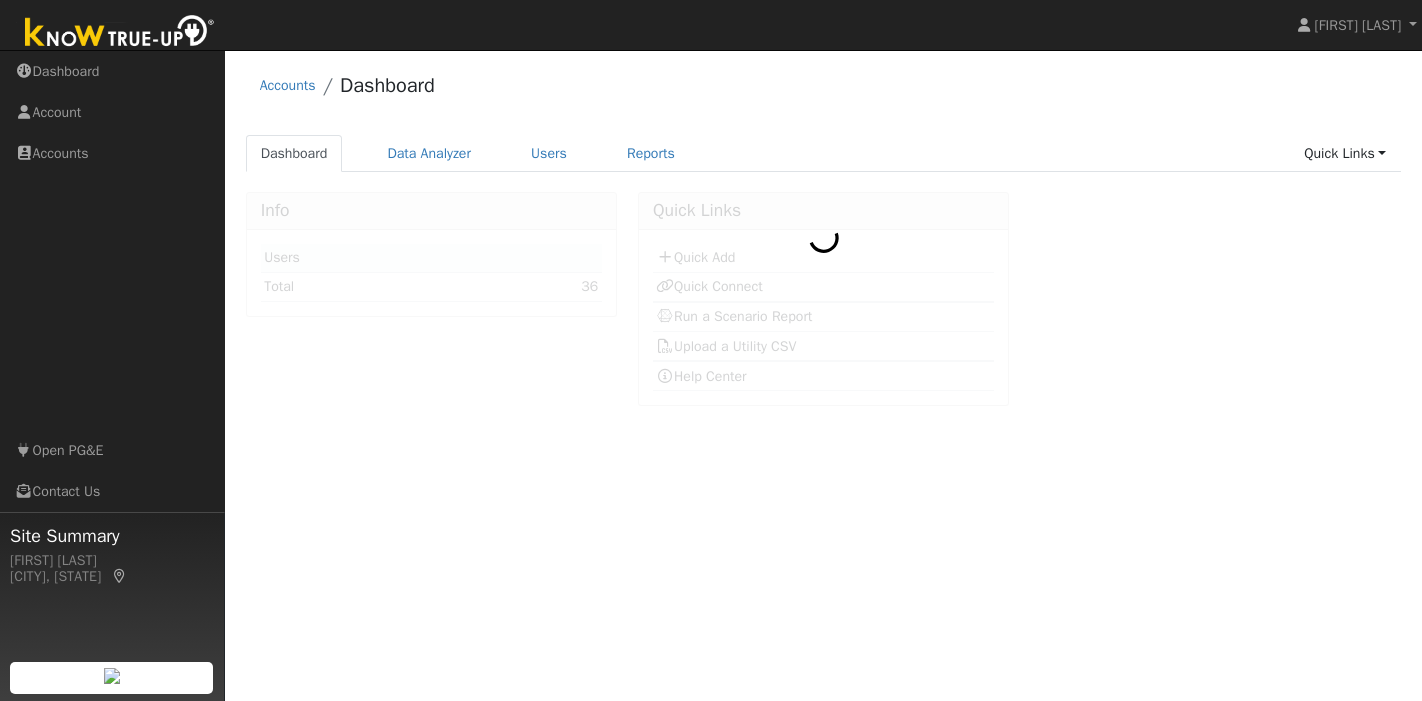 scroll, scrollTop: 0, scrollLeft: 0, axis: both 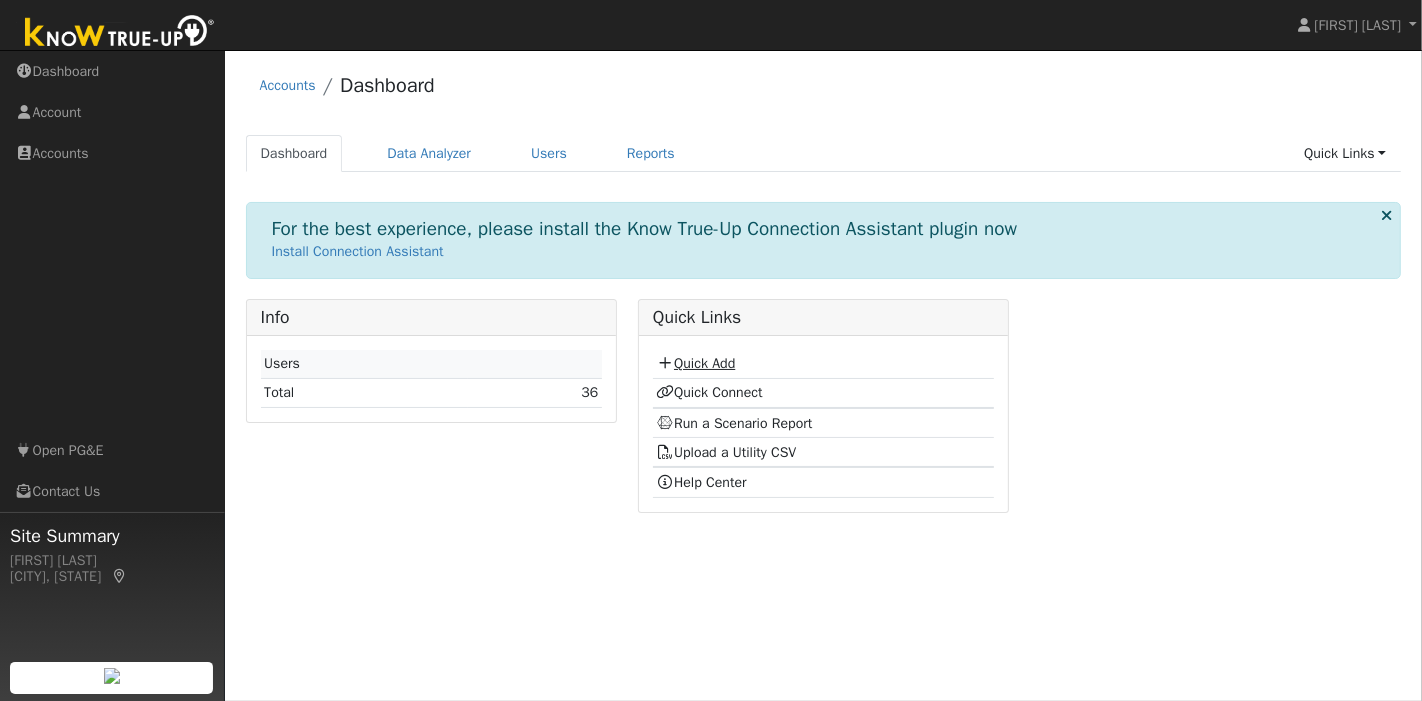 click on "Quick Add" at bounding box center [695, 363] 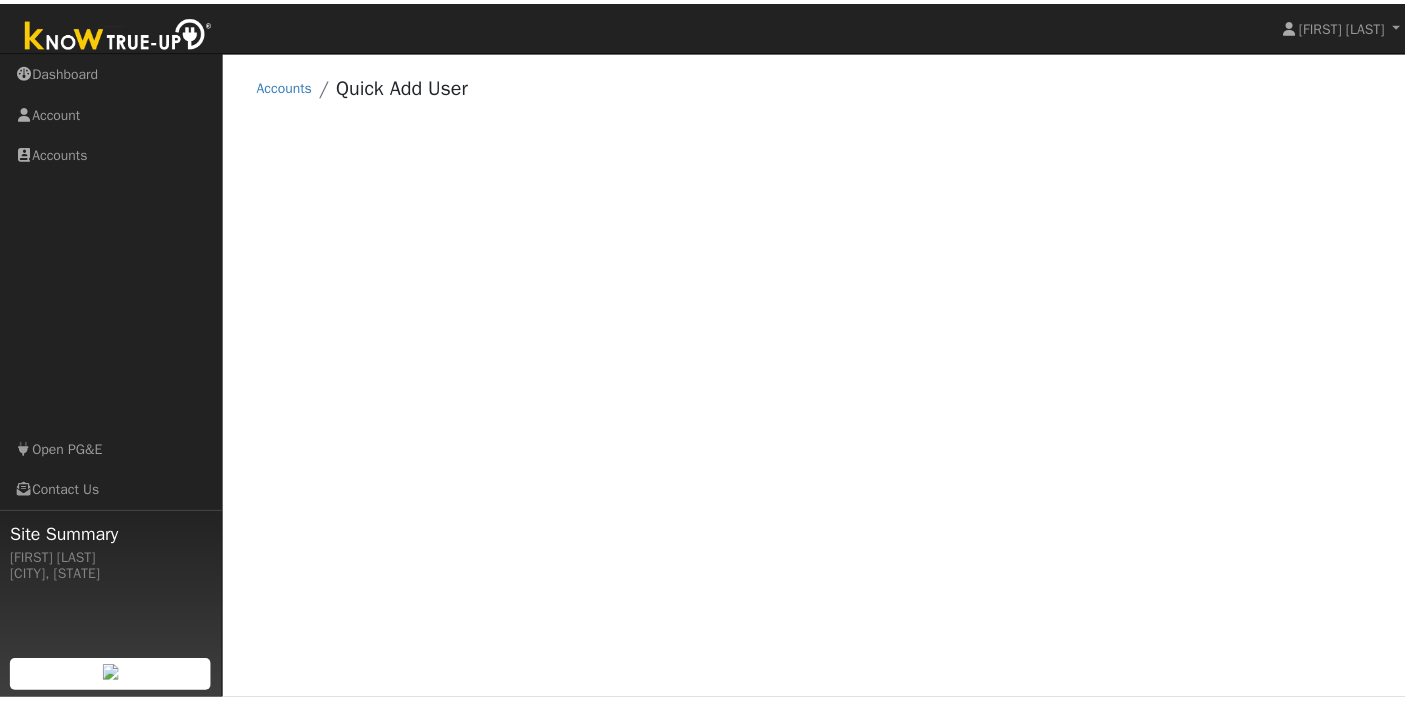 scroll, scrollTop: 0, scrollLeft: 0, axis: both 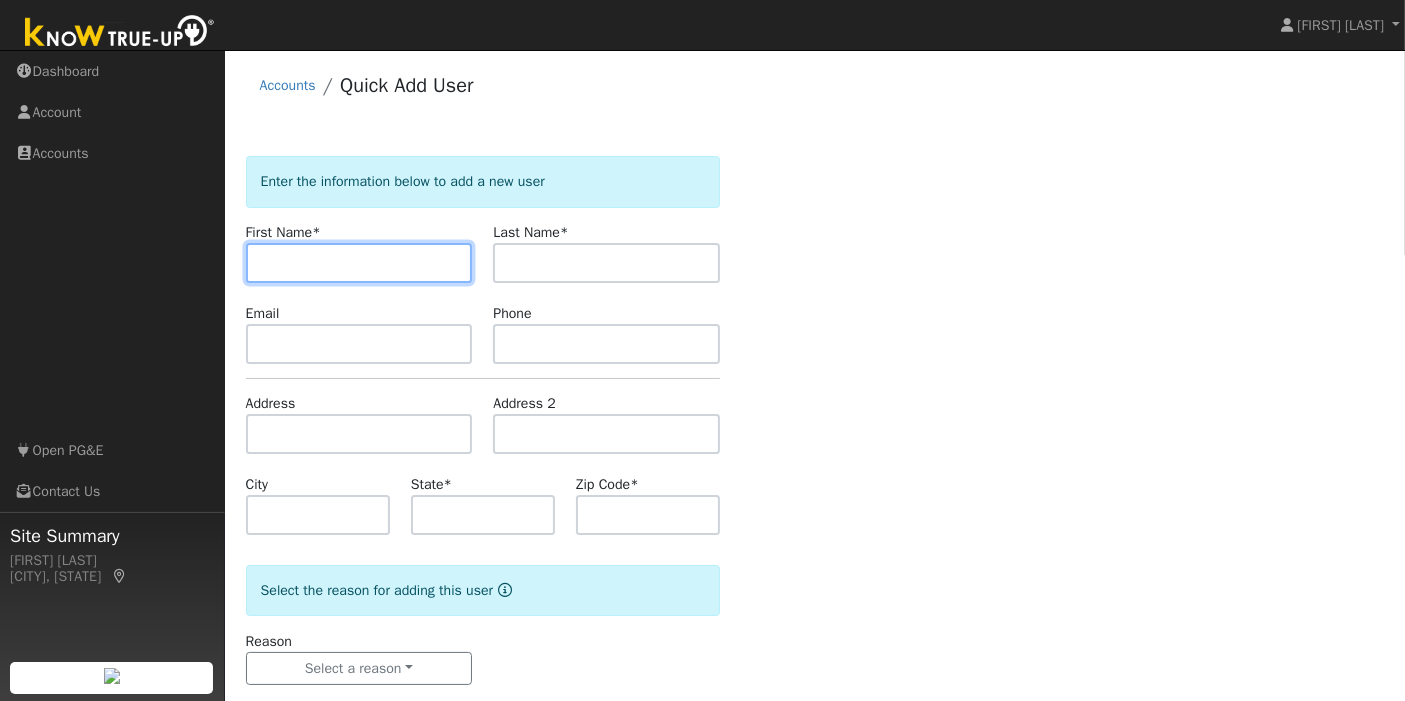 click at bounding box center [359, 263] 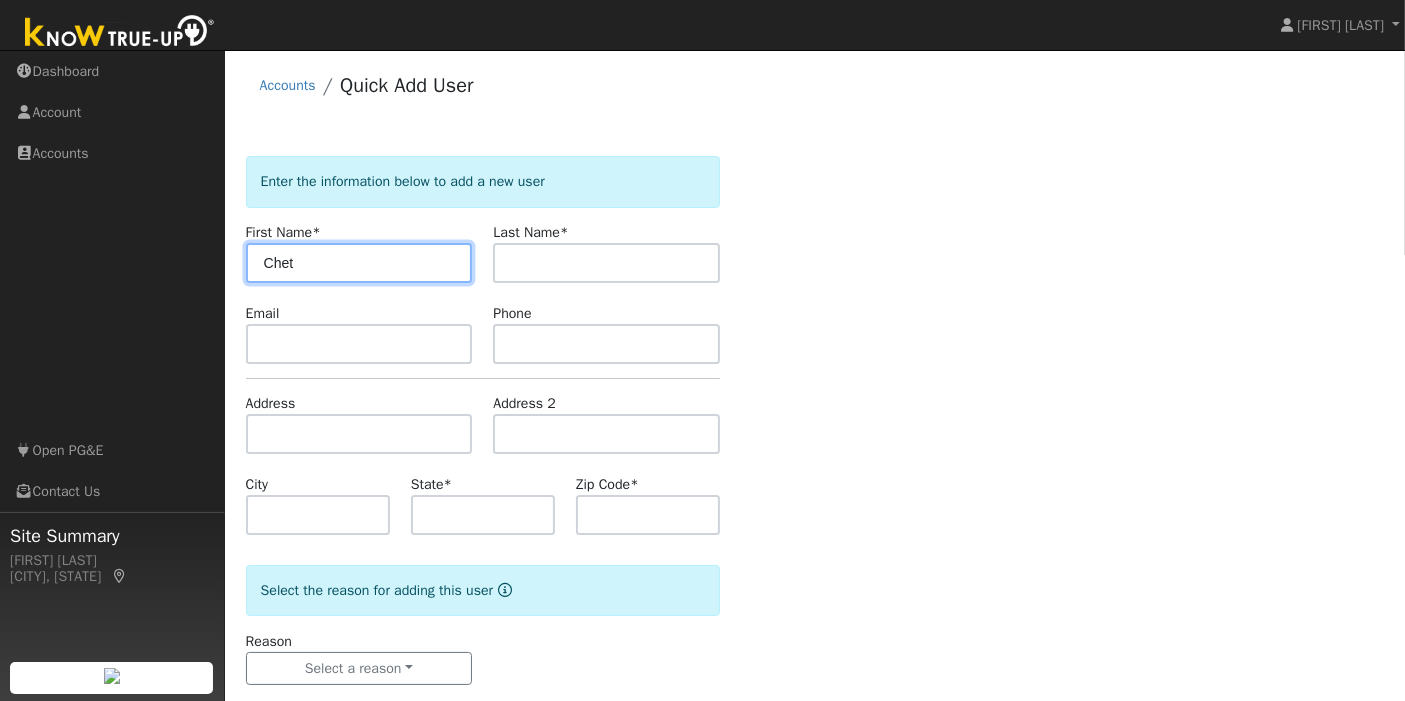 type on "Chet" 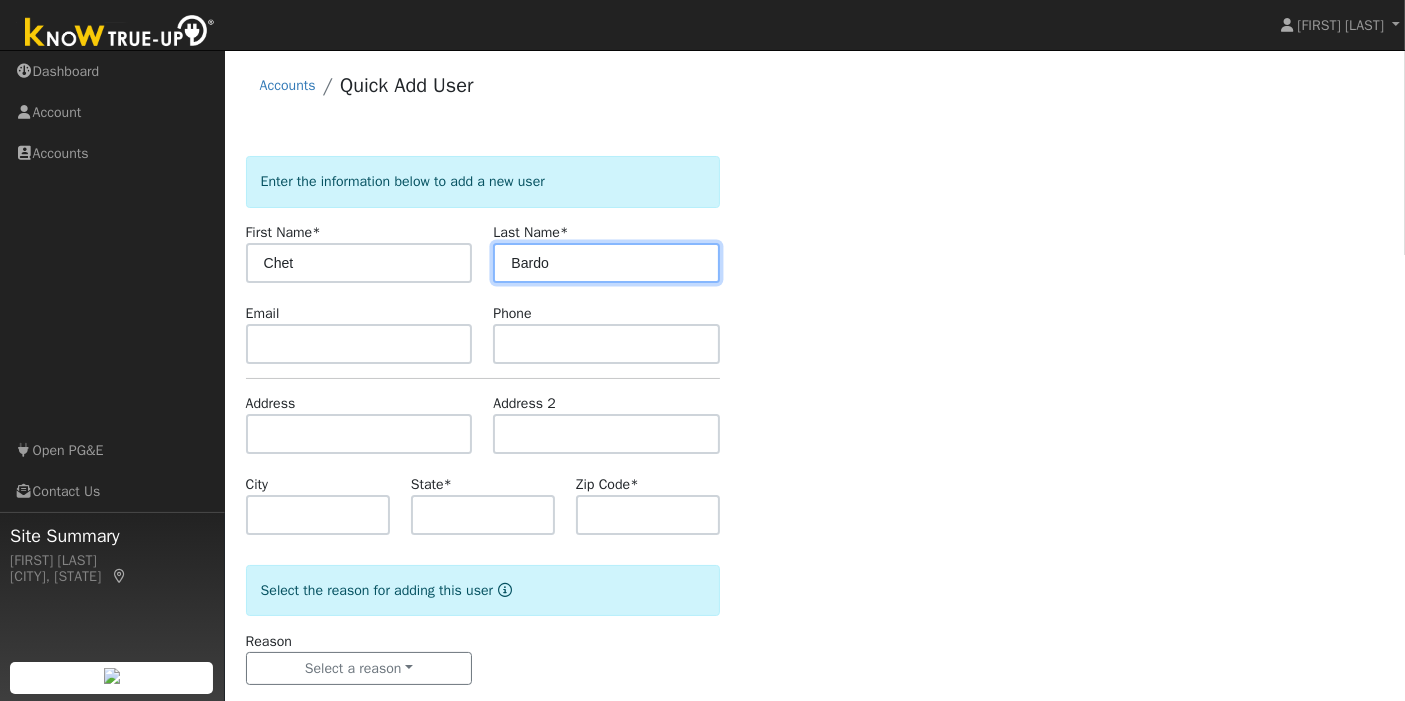 type on "Bardo" 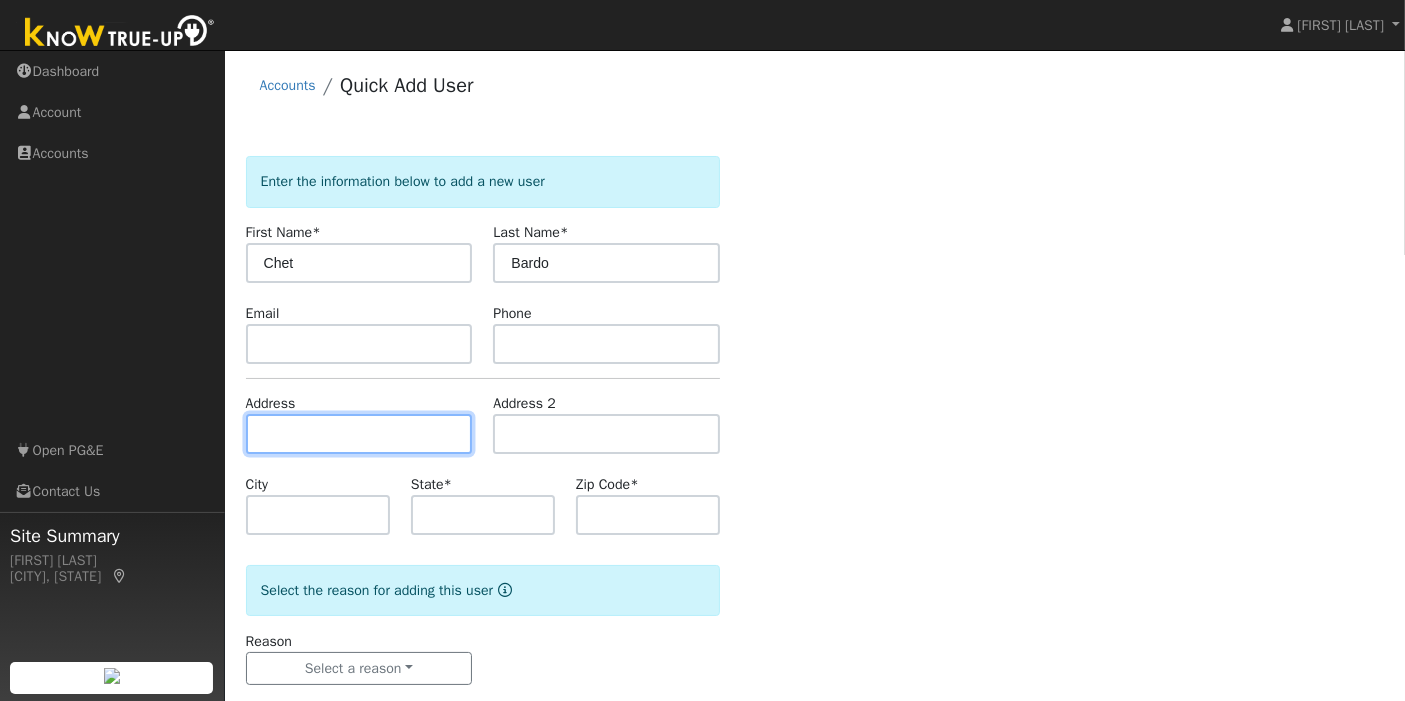 click at bounding box center [359, 434] 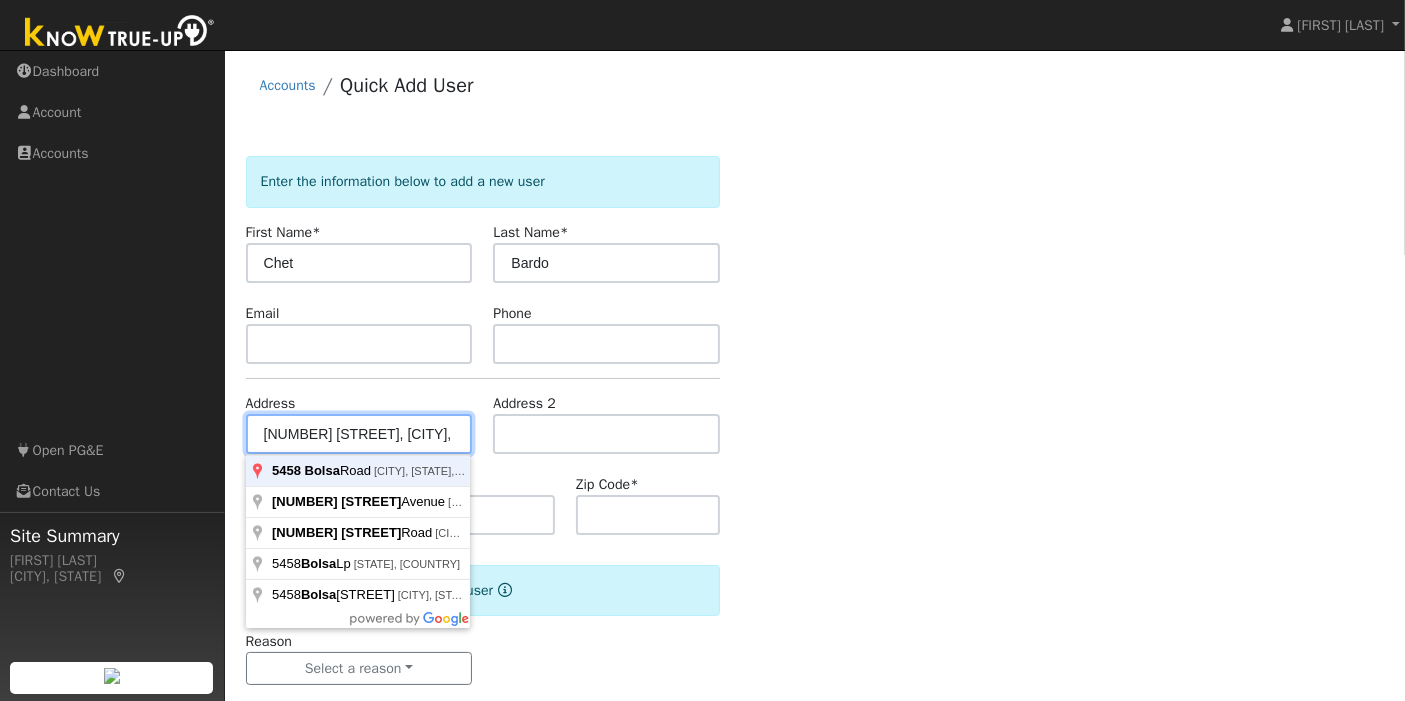type on "5458 Bolsa Road" 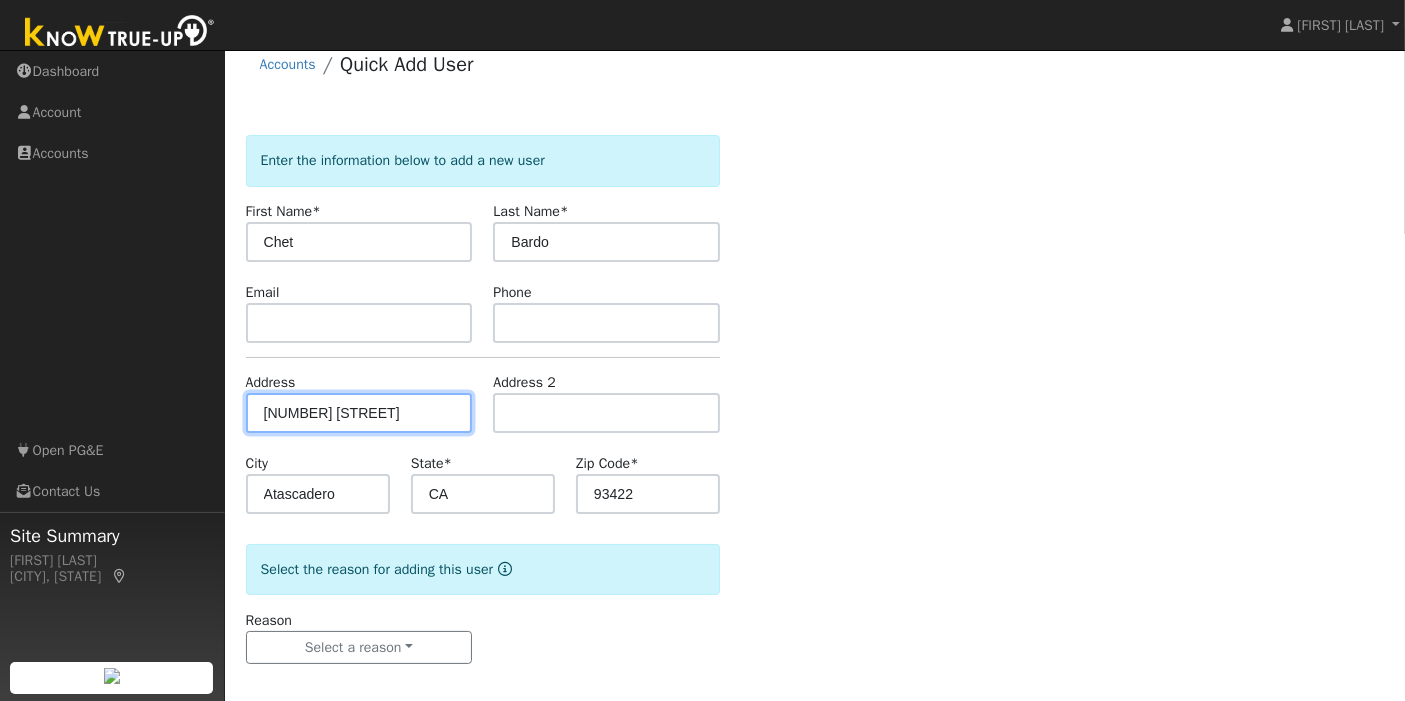 scroll, scrollTop: 32, scrollLeft: 0, axis: vertical 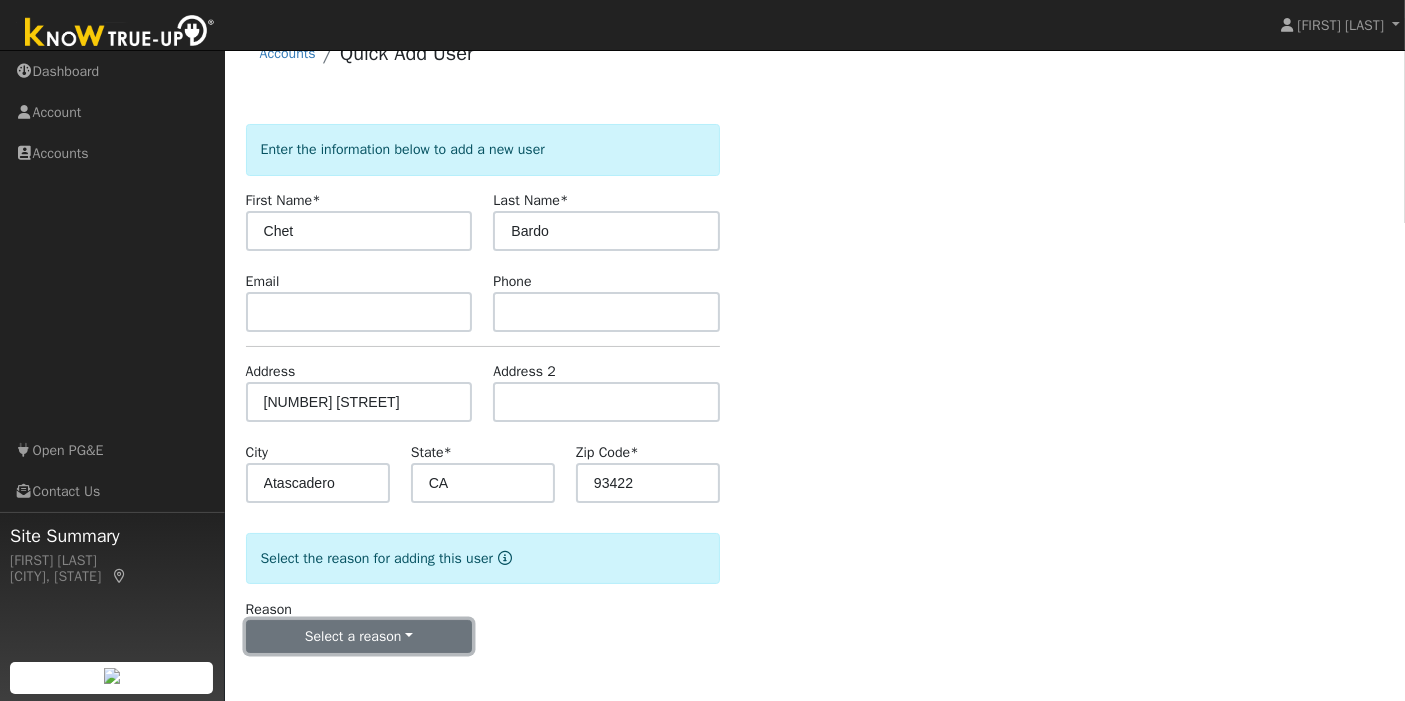 click on "Select a reason" at bounding box center [359, 637] 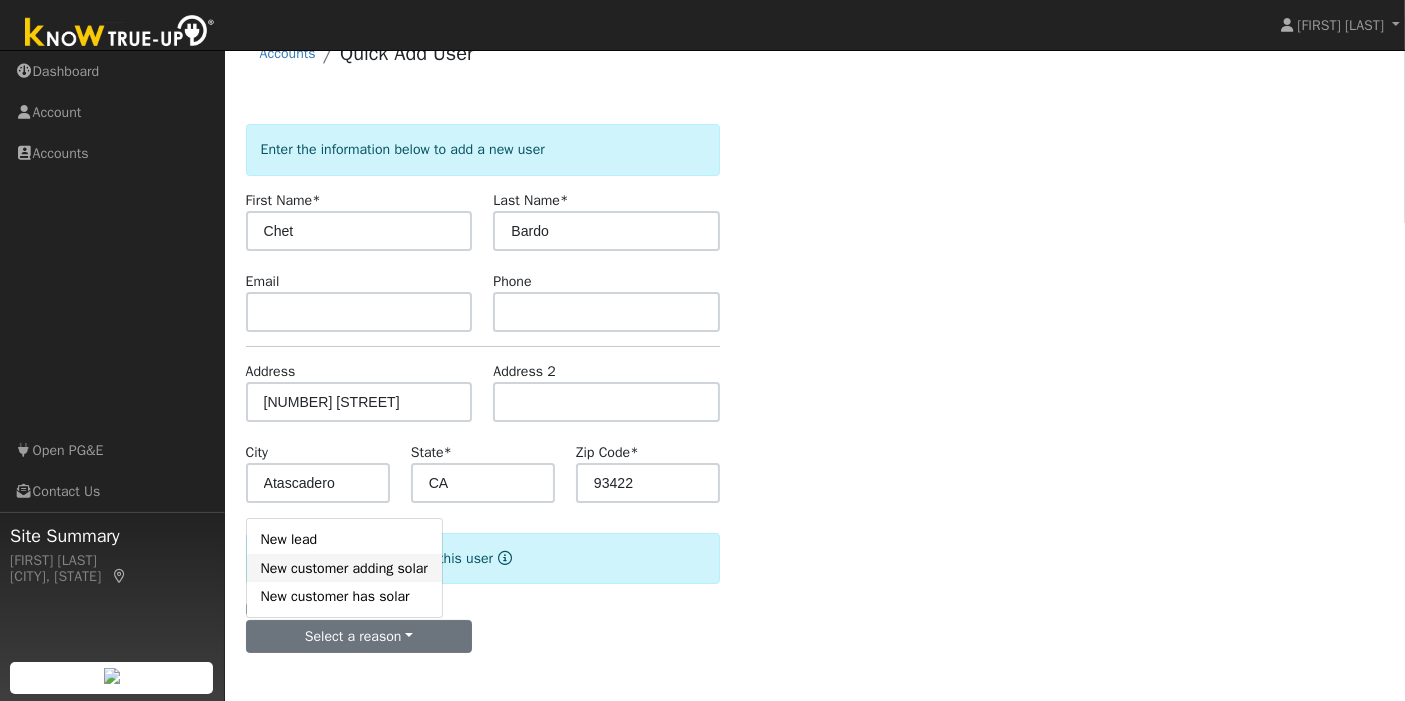 click on "New customer adding solar" at bounding box center (344, 568) 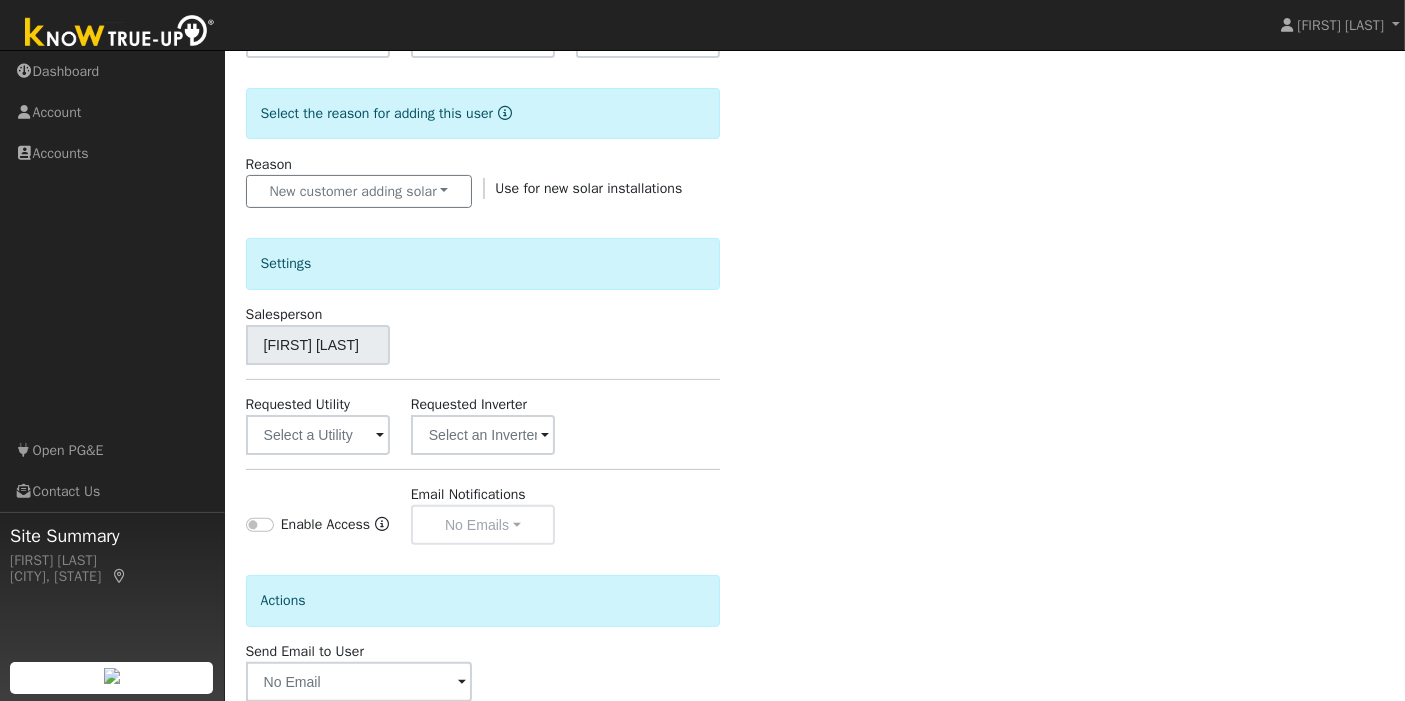 scroll, scrollTop: 587, scrollLeft: 0, axis: vertical 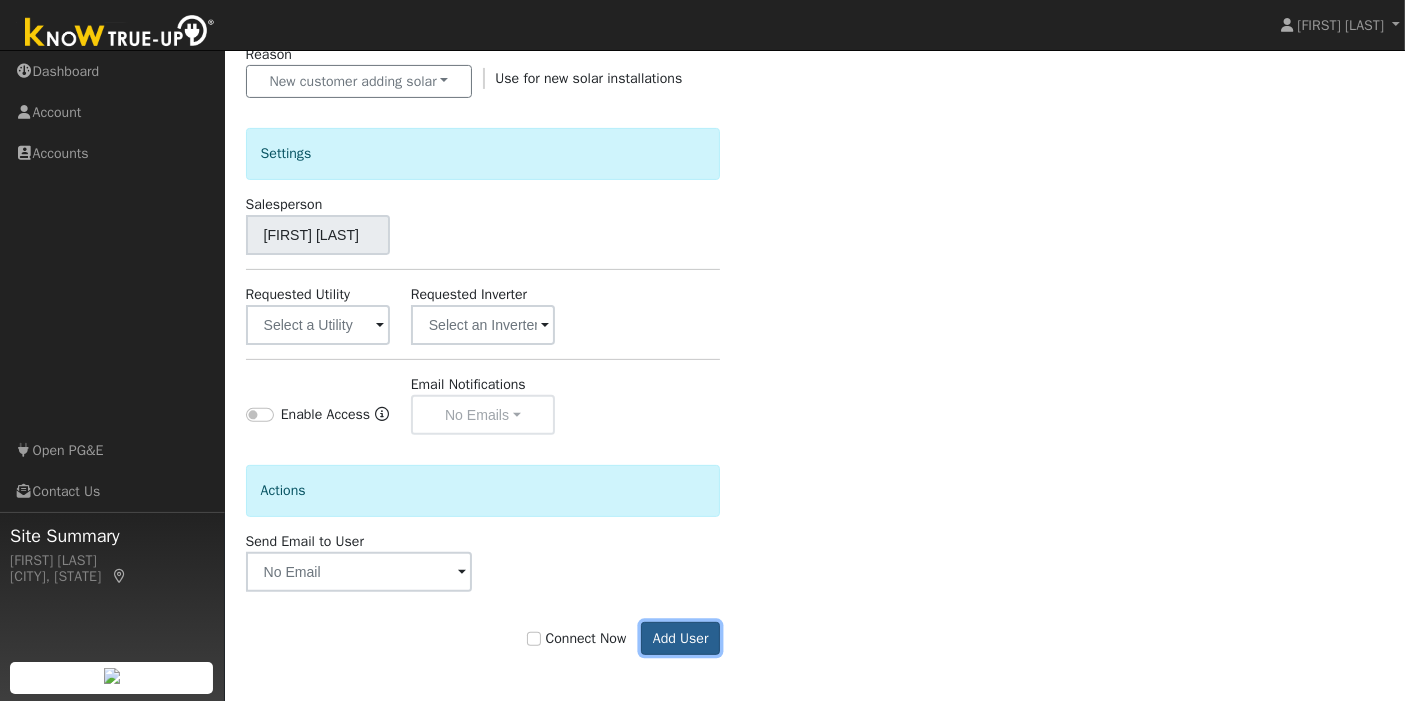 click on "Add User" at bounding box center [680, 639] 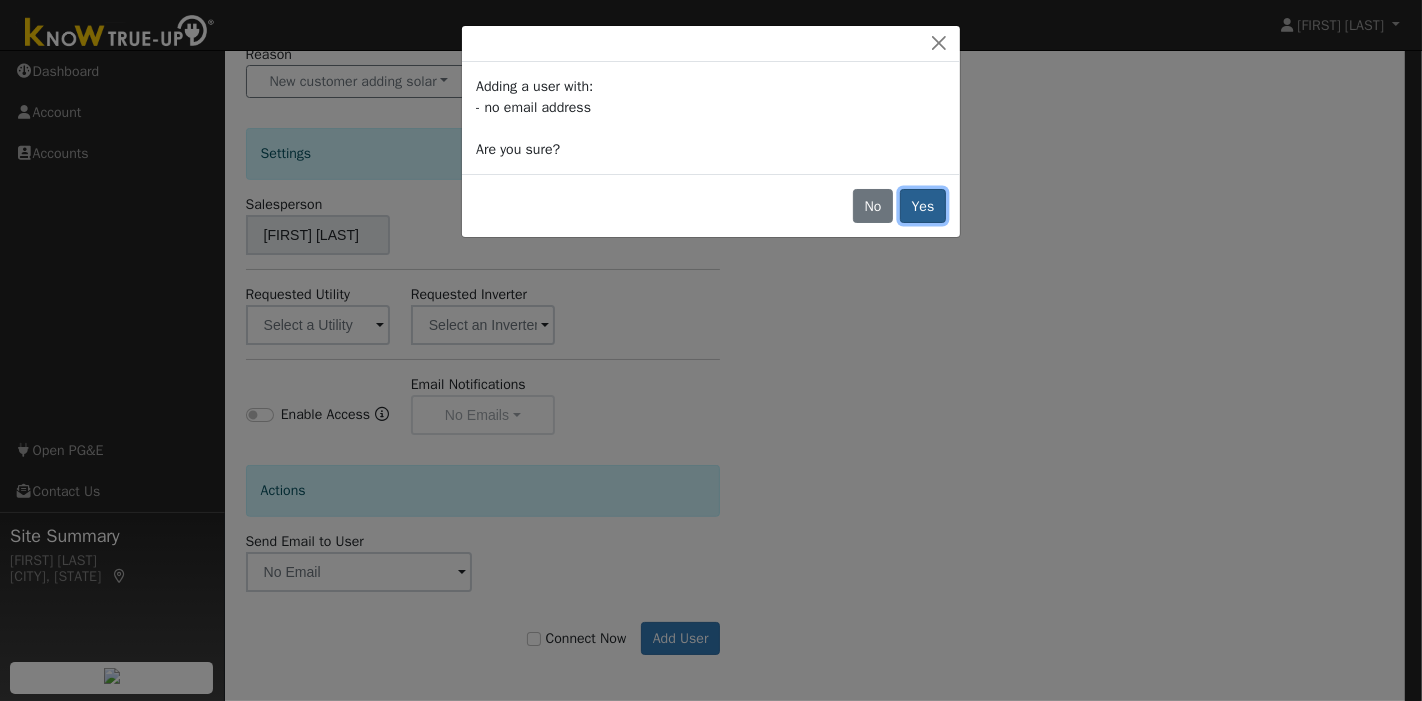 click on "Yes" at bounding box center [923, 206] 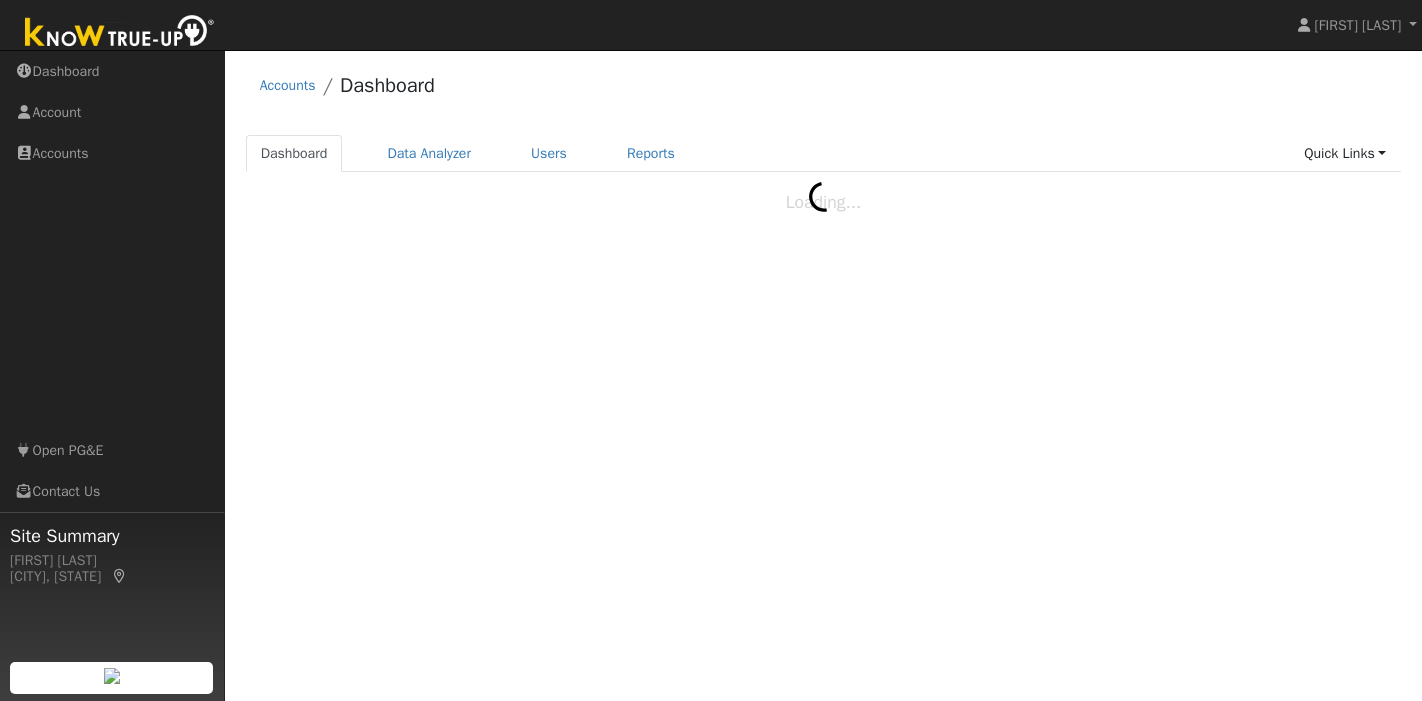 scroll, scrollTop: 0, scrollLeft: 0, axis: both 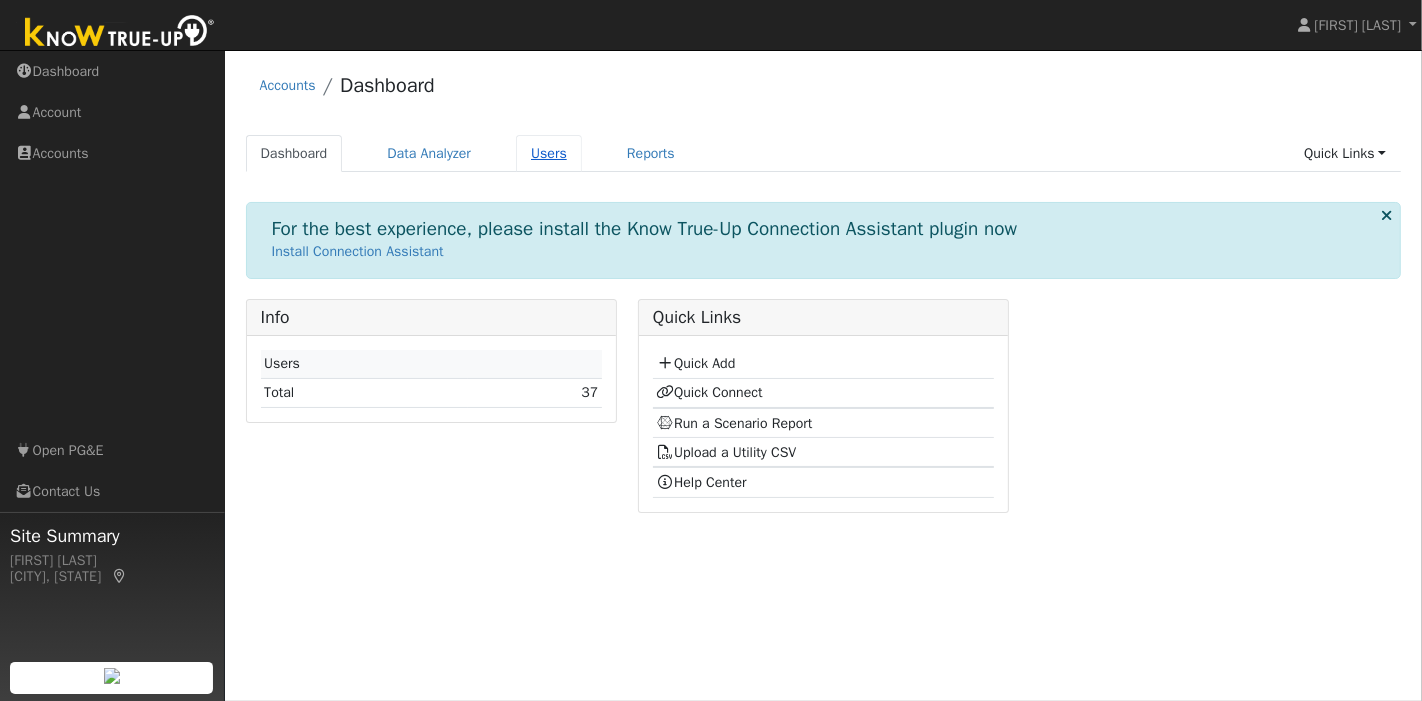 click on "Users" at bounding box center [549, 153] 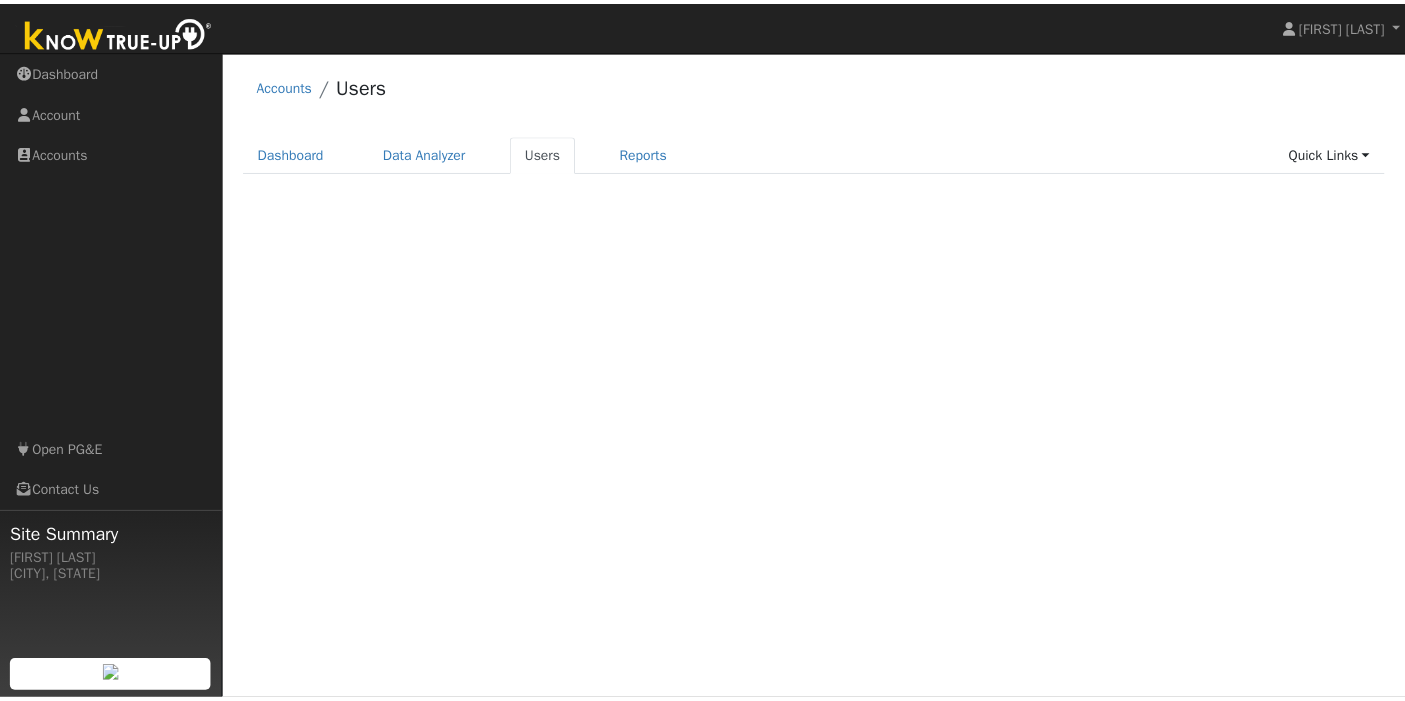 scroll, scrollTop: 0, scrollLeft: 0, axis: both 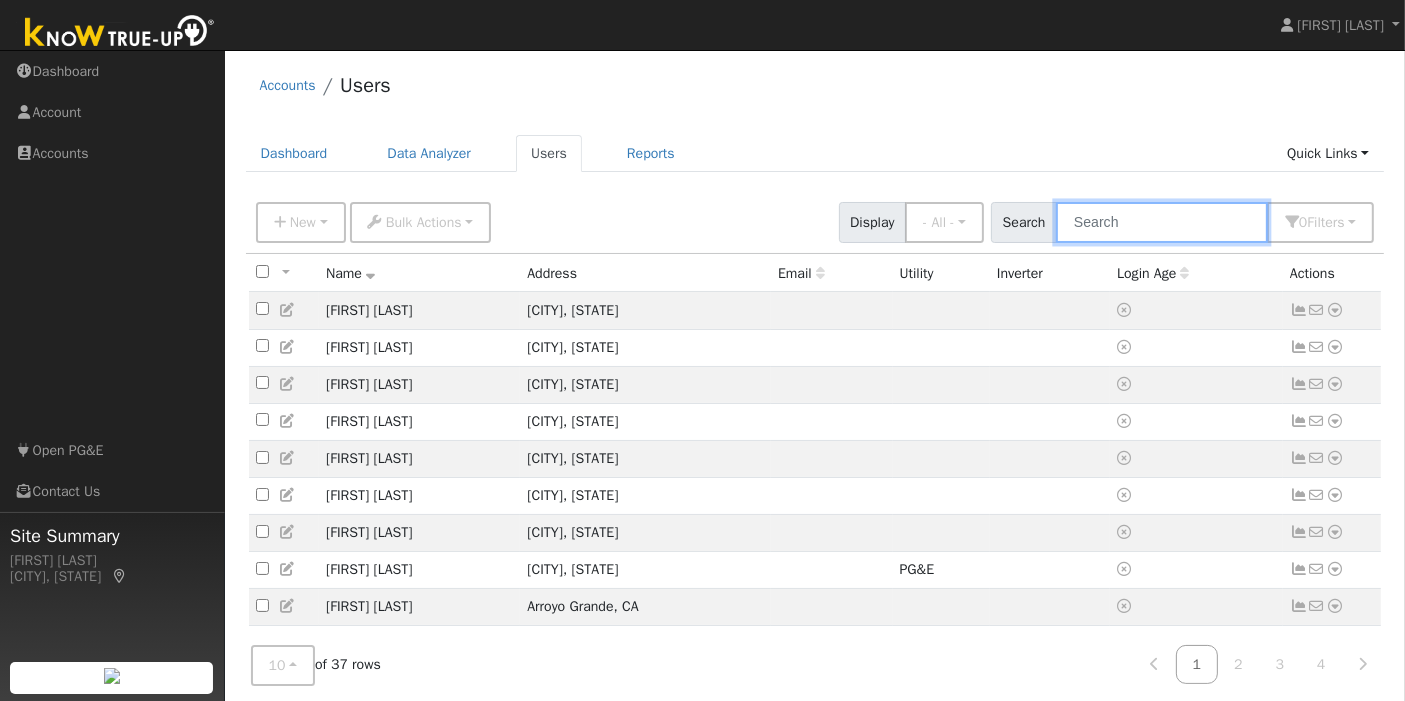 click at bounding box center (1162, 222) 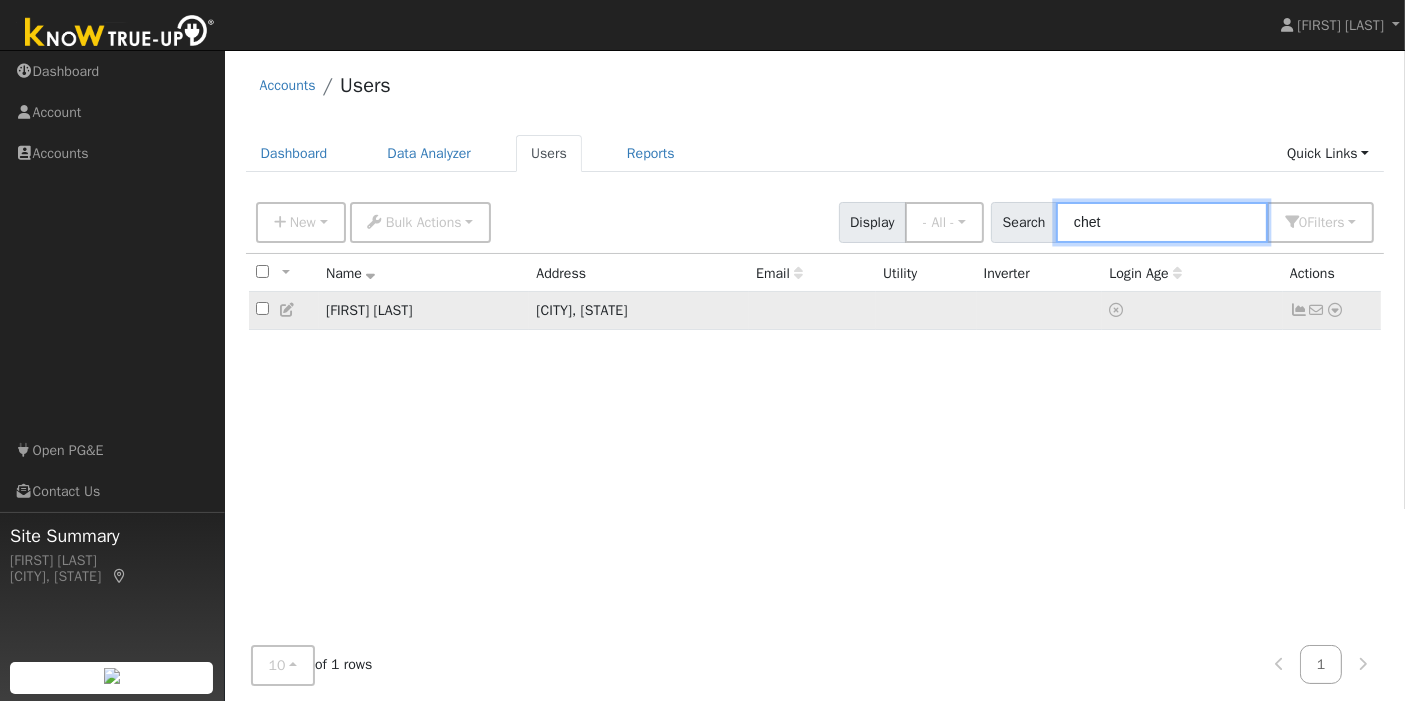type on "chet" 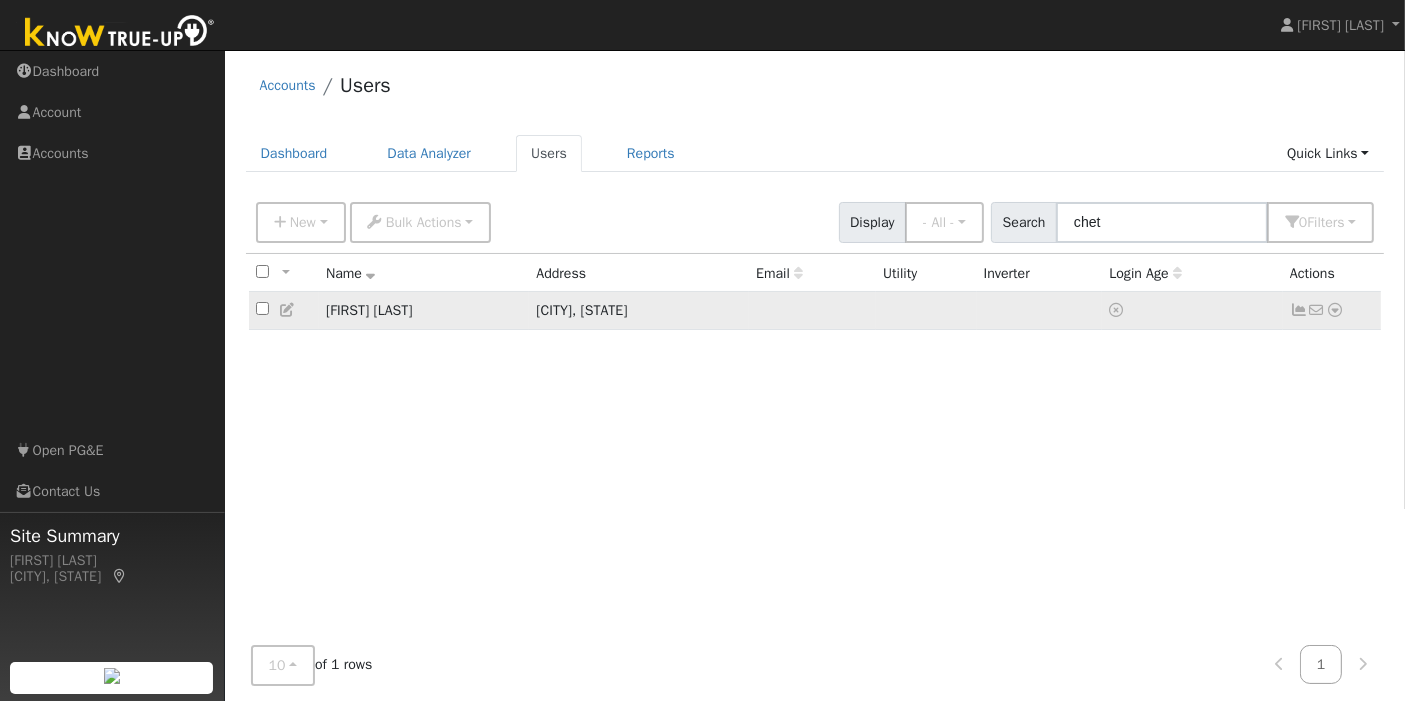 click at bounding box center [1335, 310] 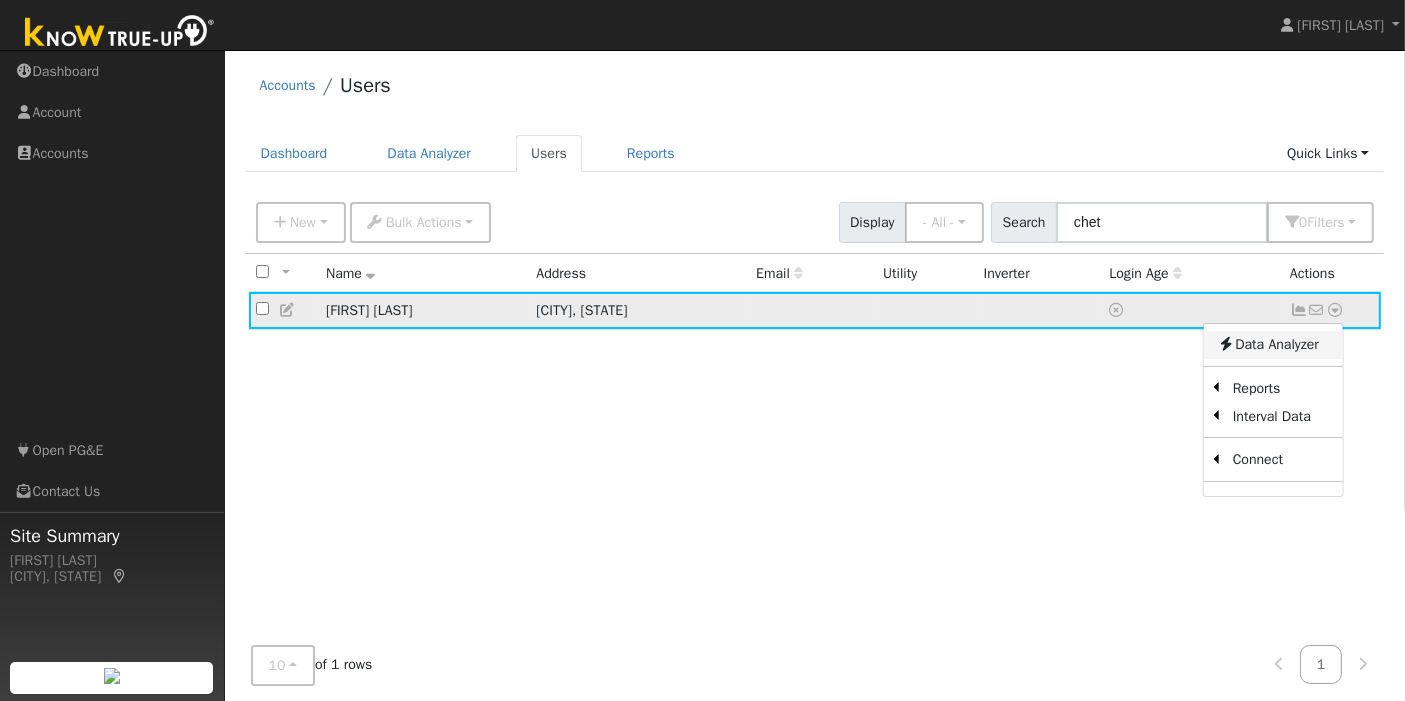 click on "Data Analyzer" at bounding box center (1273, 345) 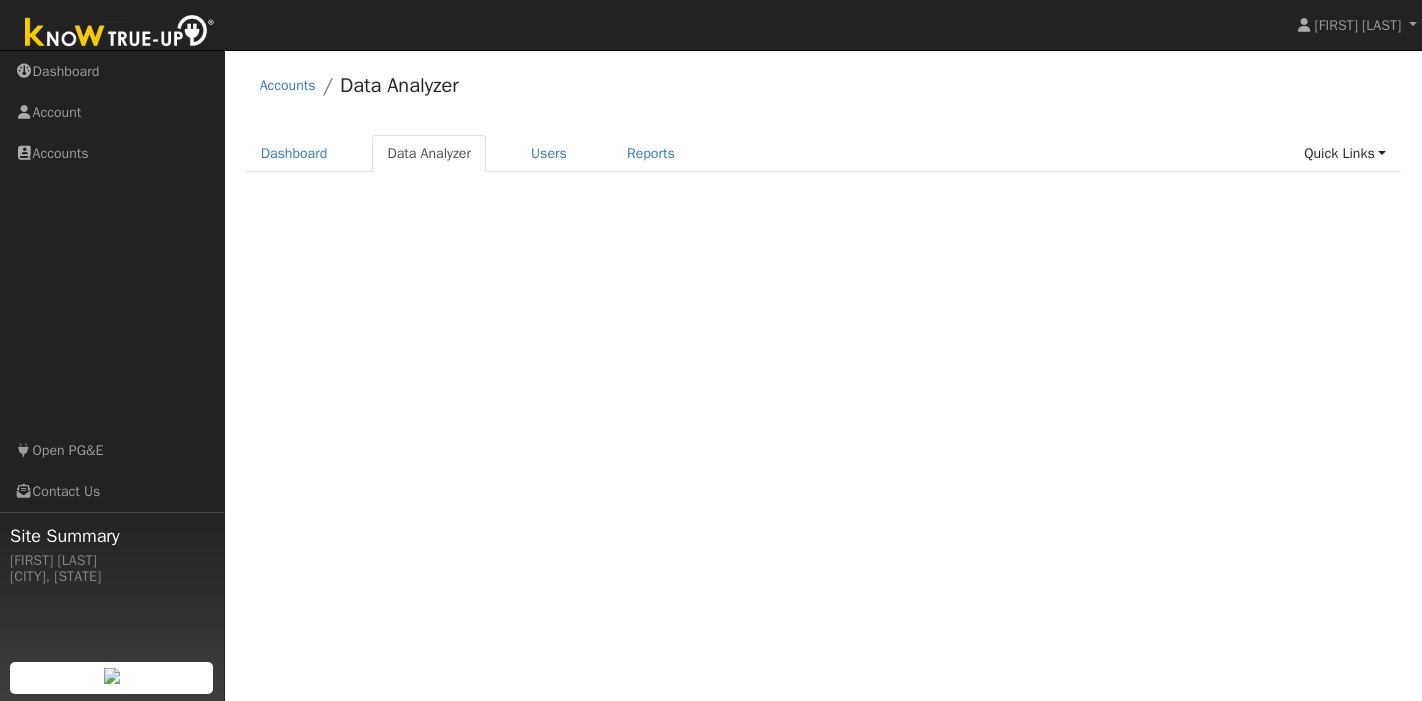 scroll, scrollTop: 0, scrollLeft: 0, axis: both 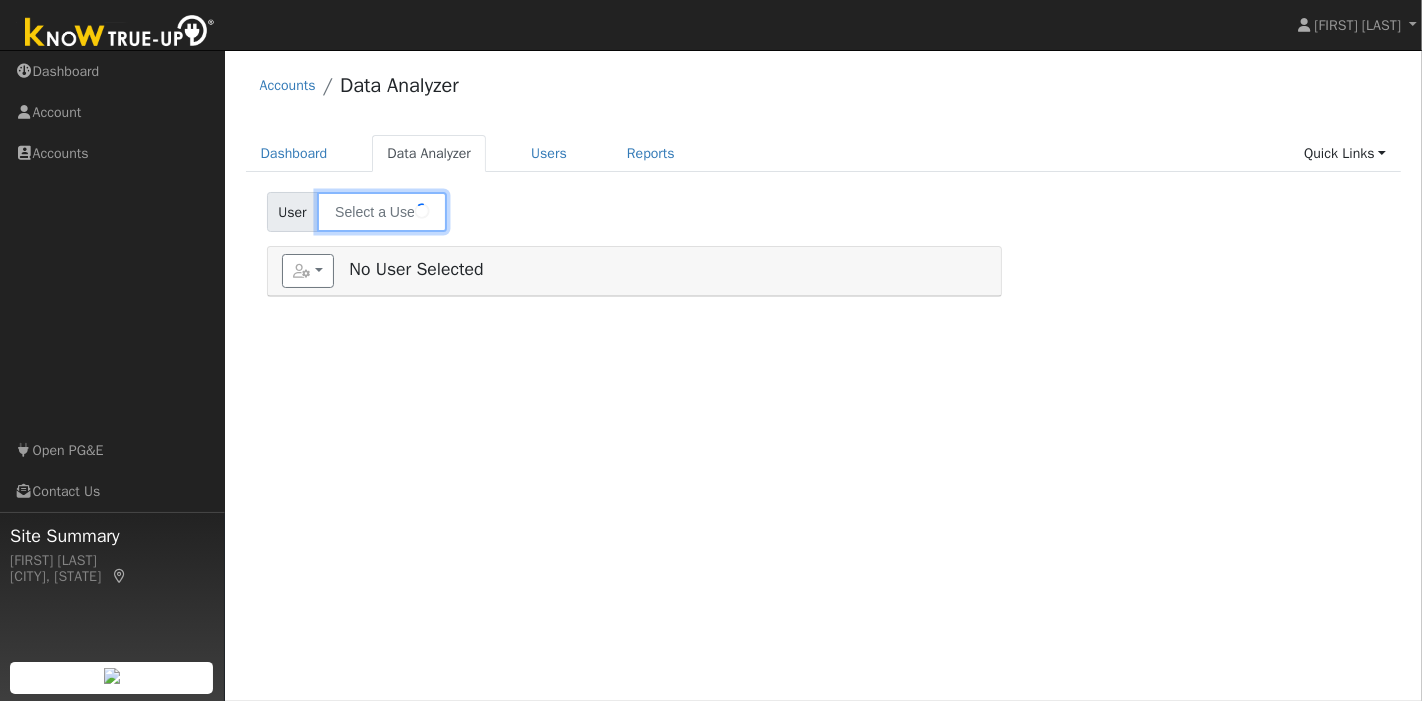 type on "[PERSON]" 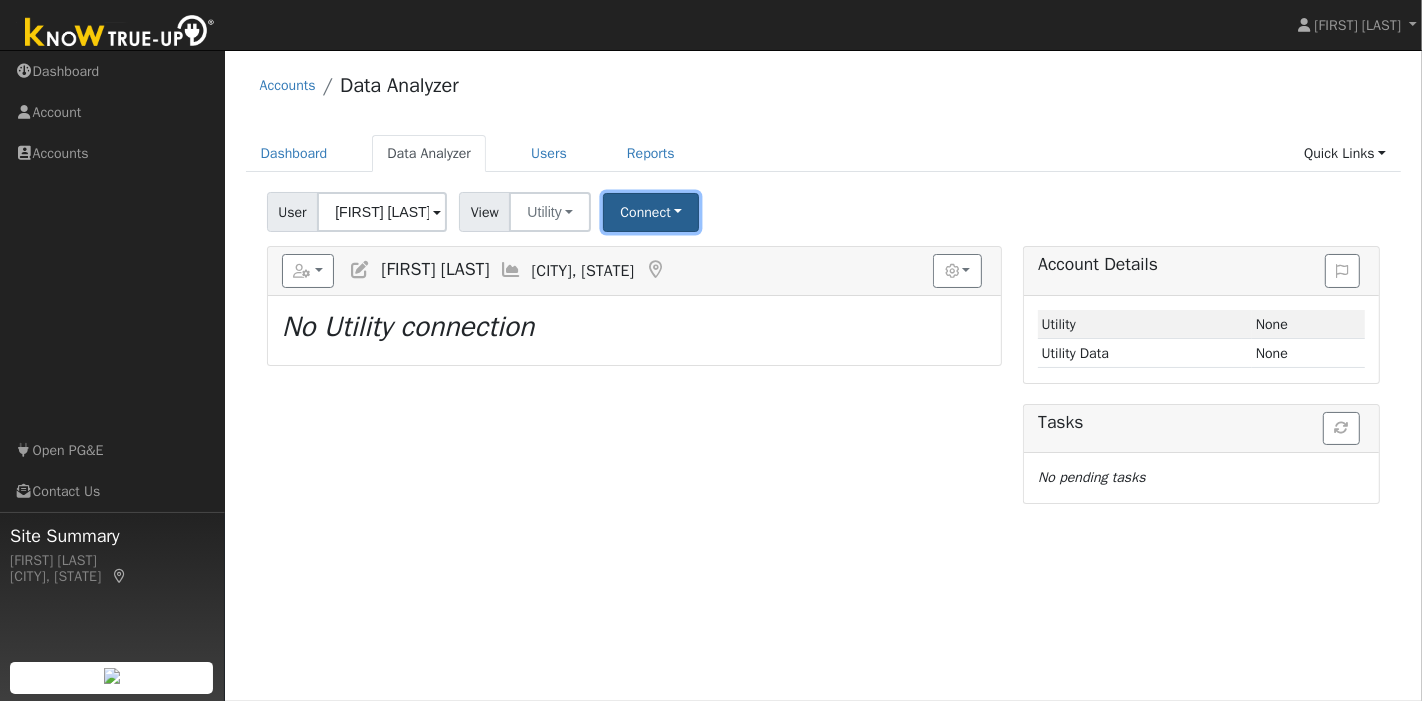 click on "Connect" at bounding box center (651, 212) 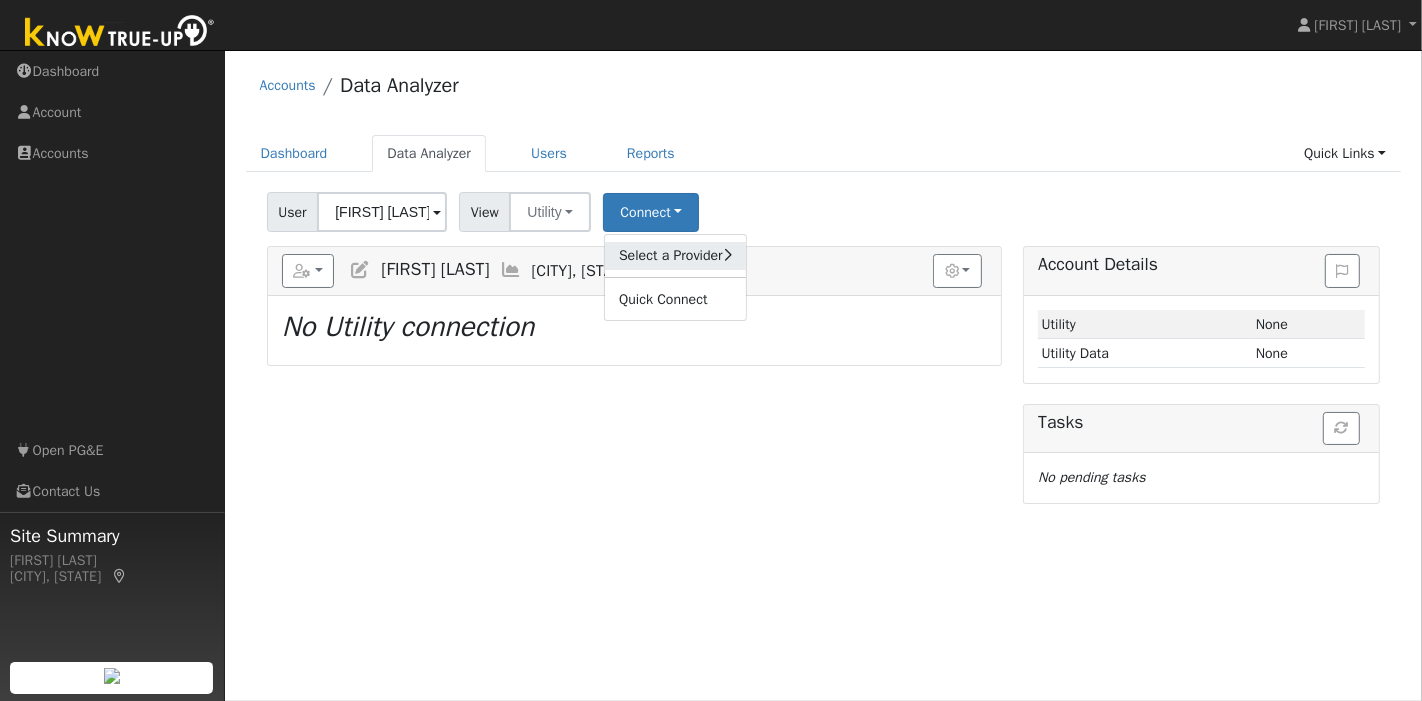 click on "Select a Provider" 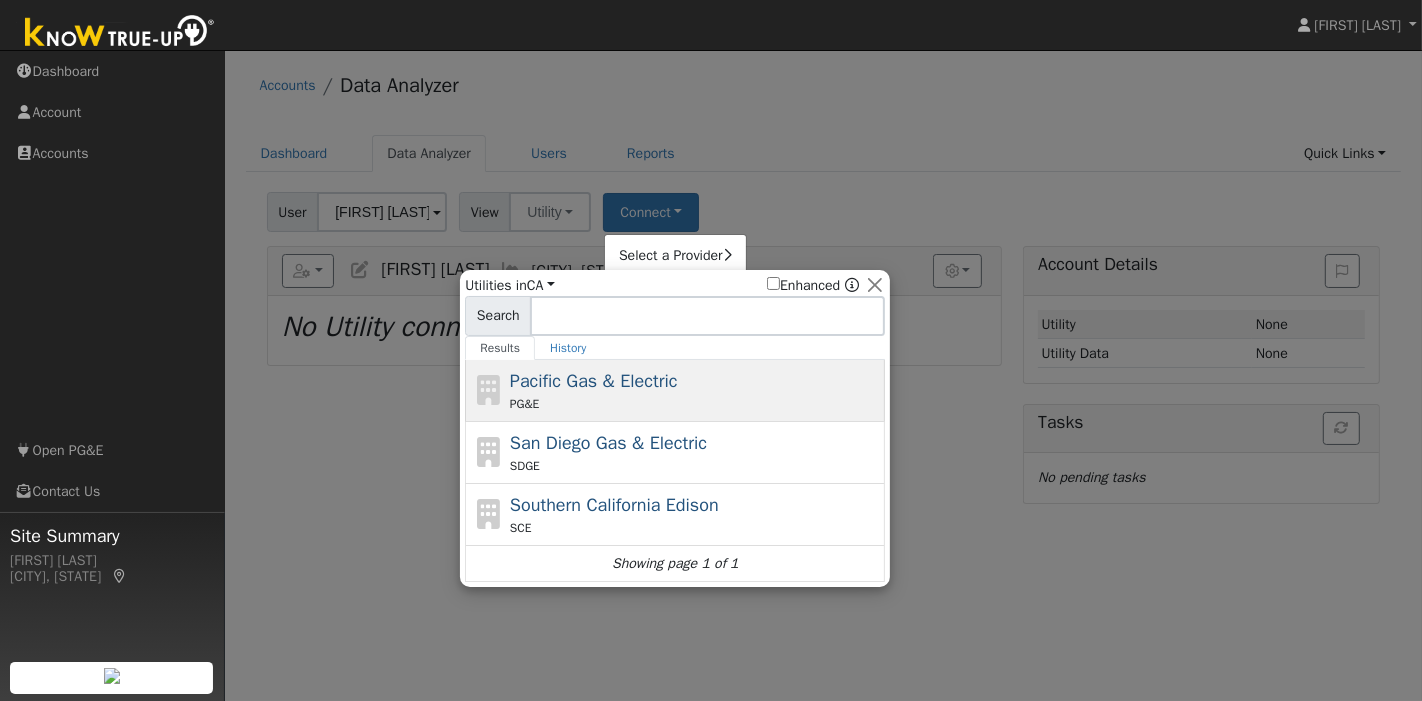click on "Pacific Gas & Electric PG&E" at bounding box center [695, 390] 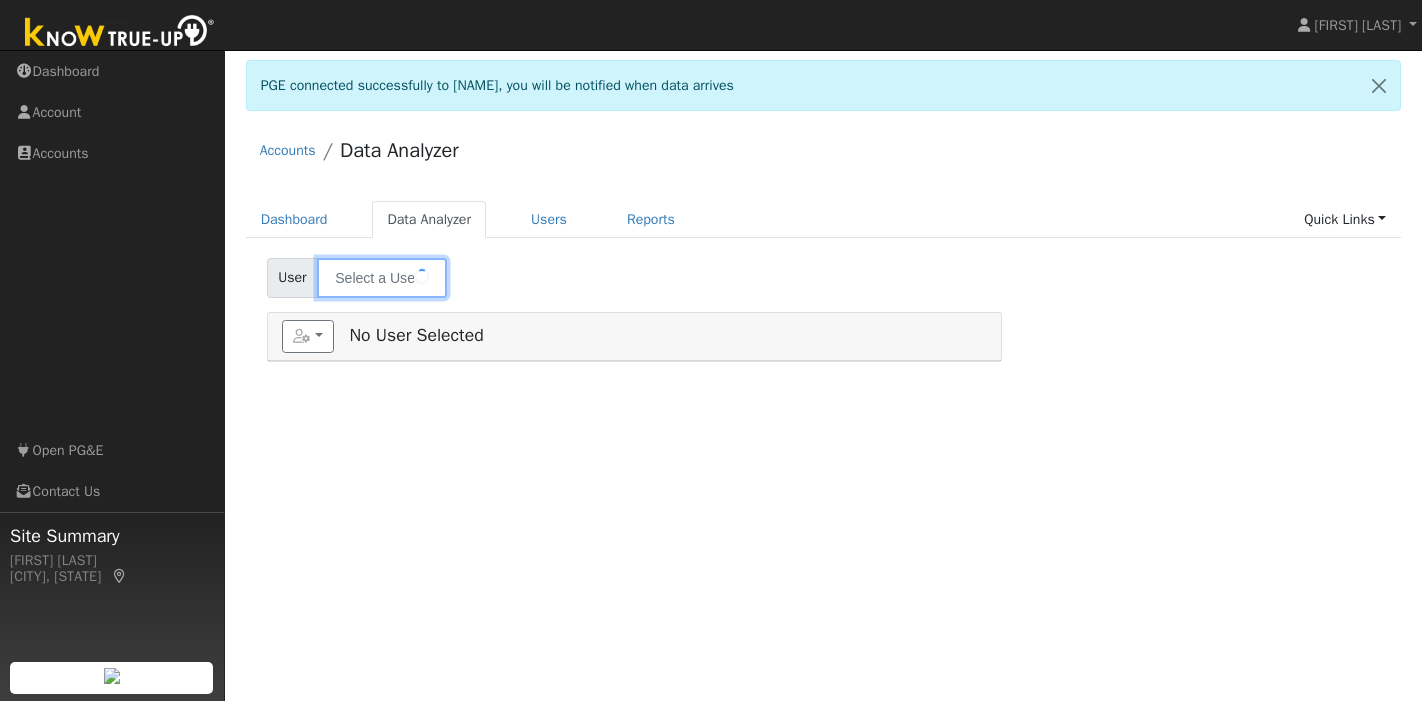 type on "[FIRST] [LAST]" 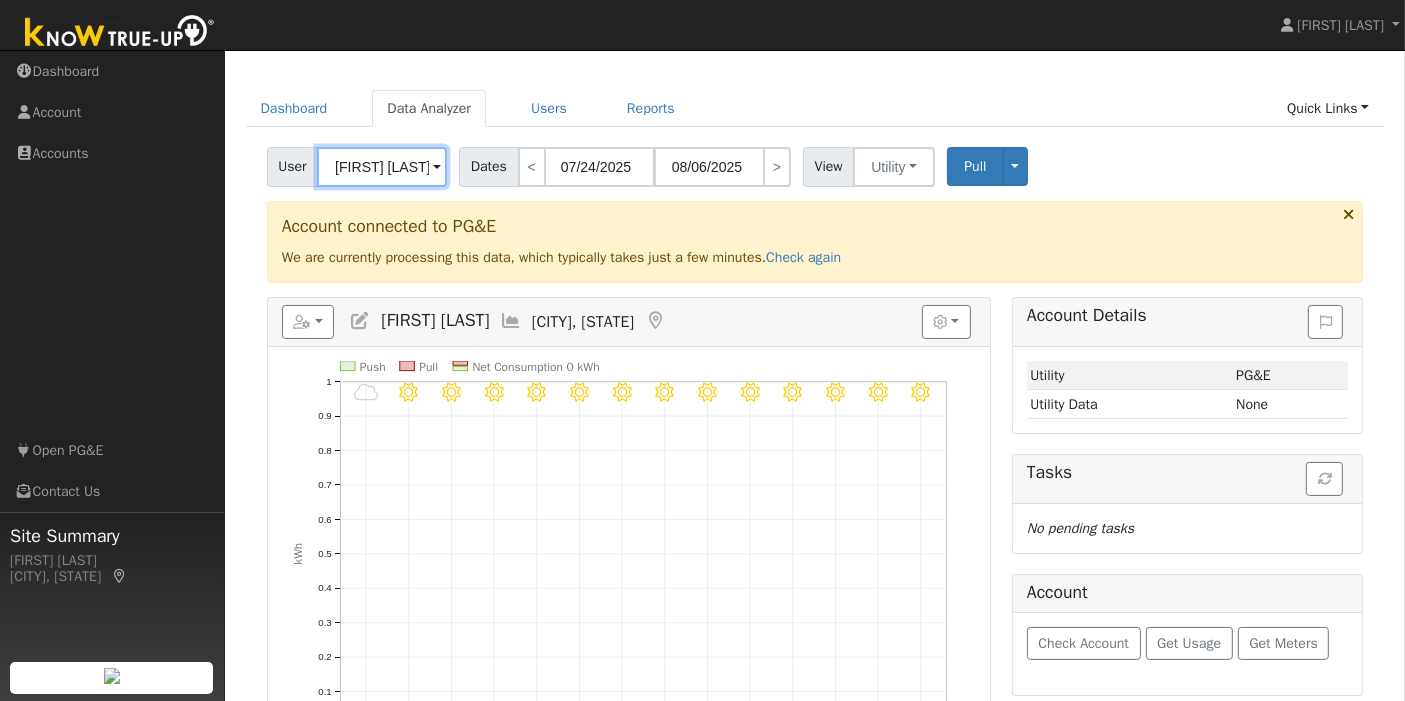 scroll, scrollTop: 215, scrollLeft: 0, axis: vertical 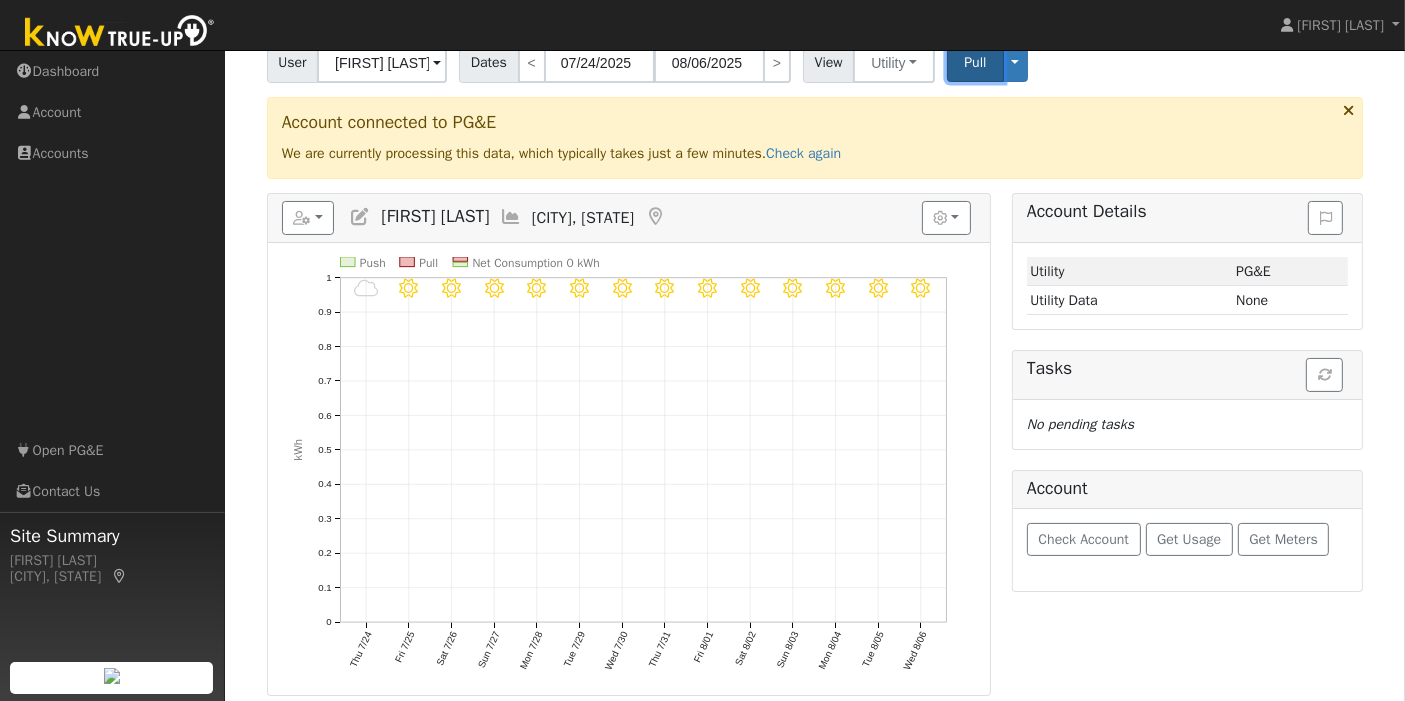 click on "Pull" at bounding box center [975, 62] 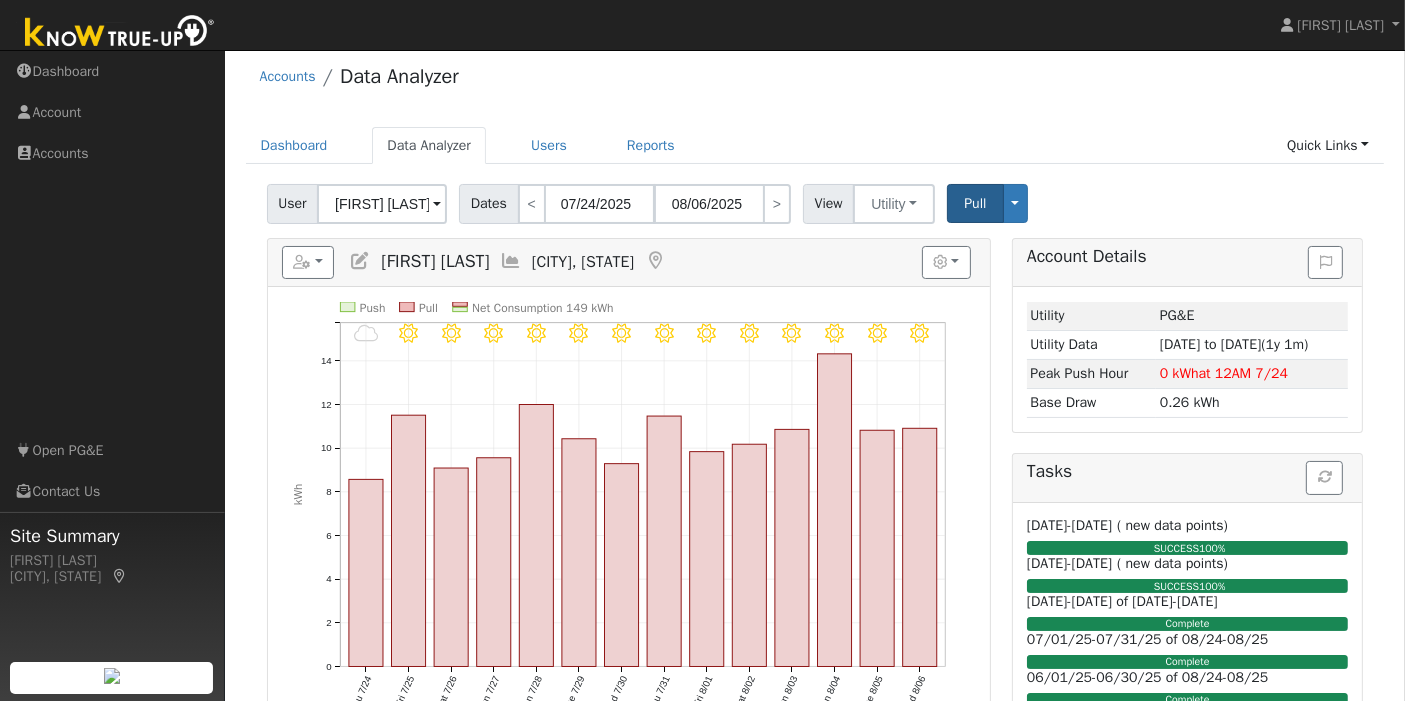 scroll, scrollTop: 0, scrollLeft: 0, axis: both 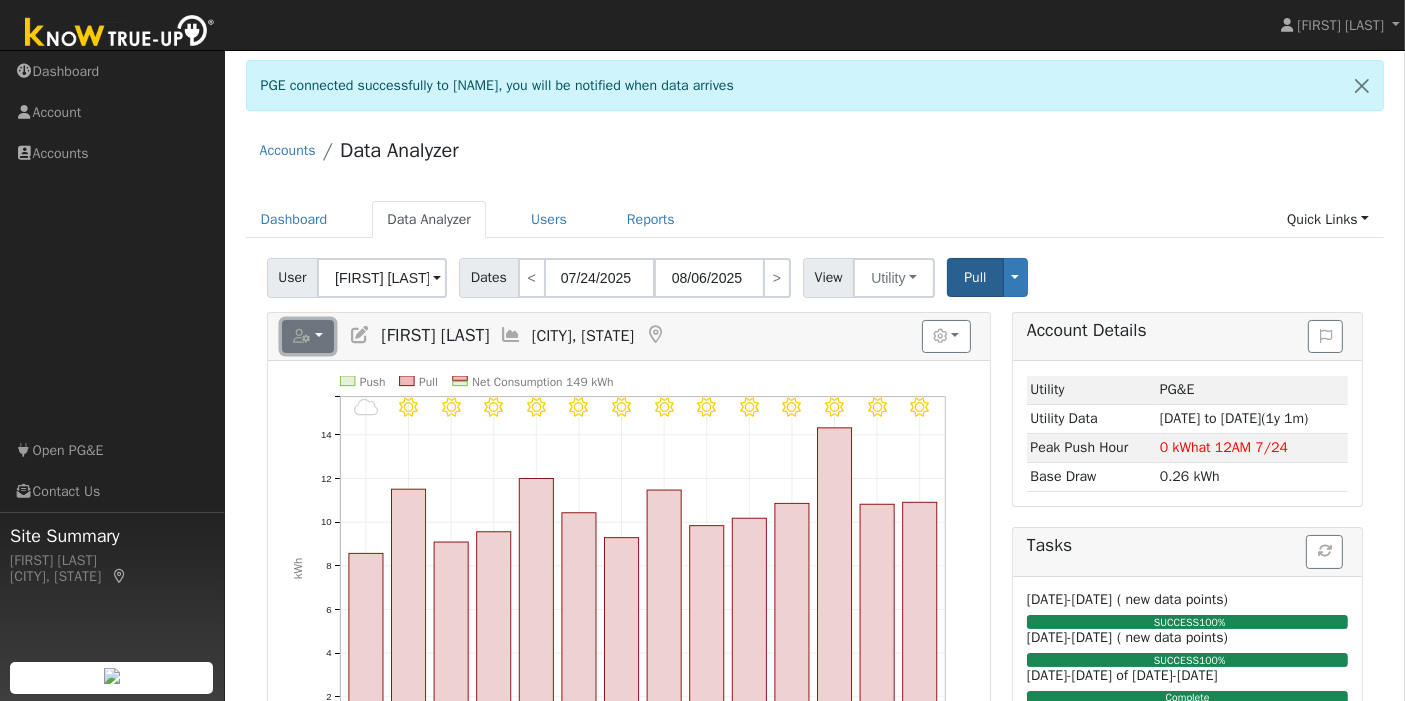 click at bounding box center [308, 337] 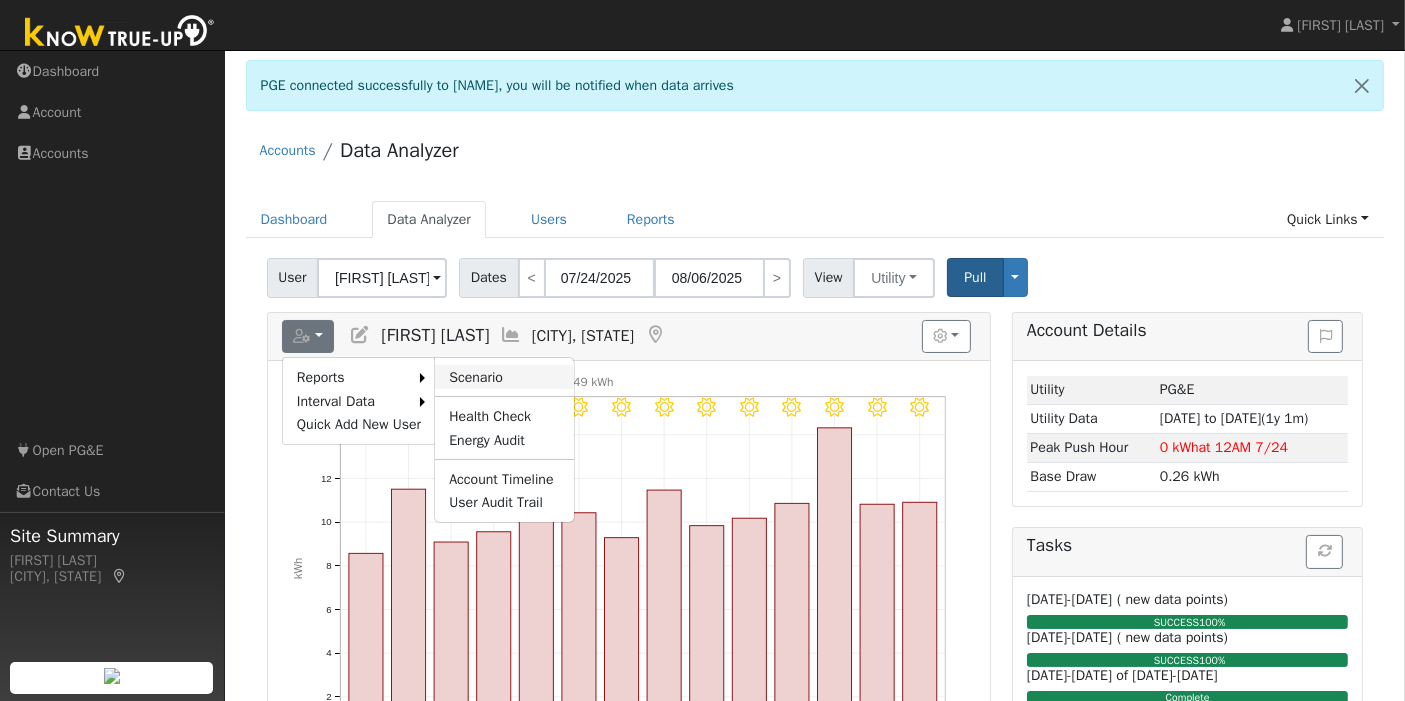 click on "Scenario" at bounding box center [504, 377] 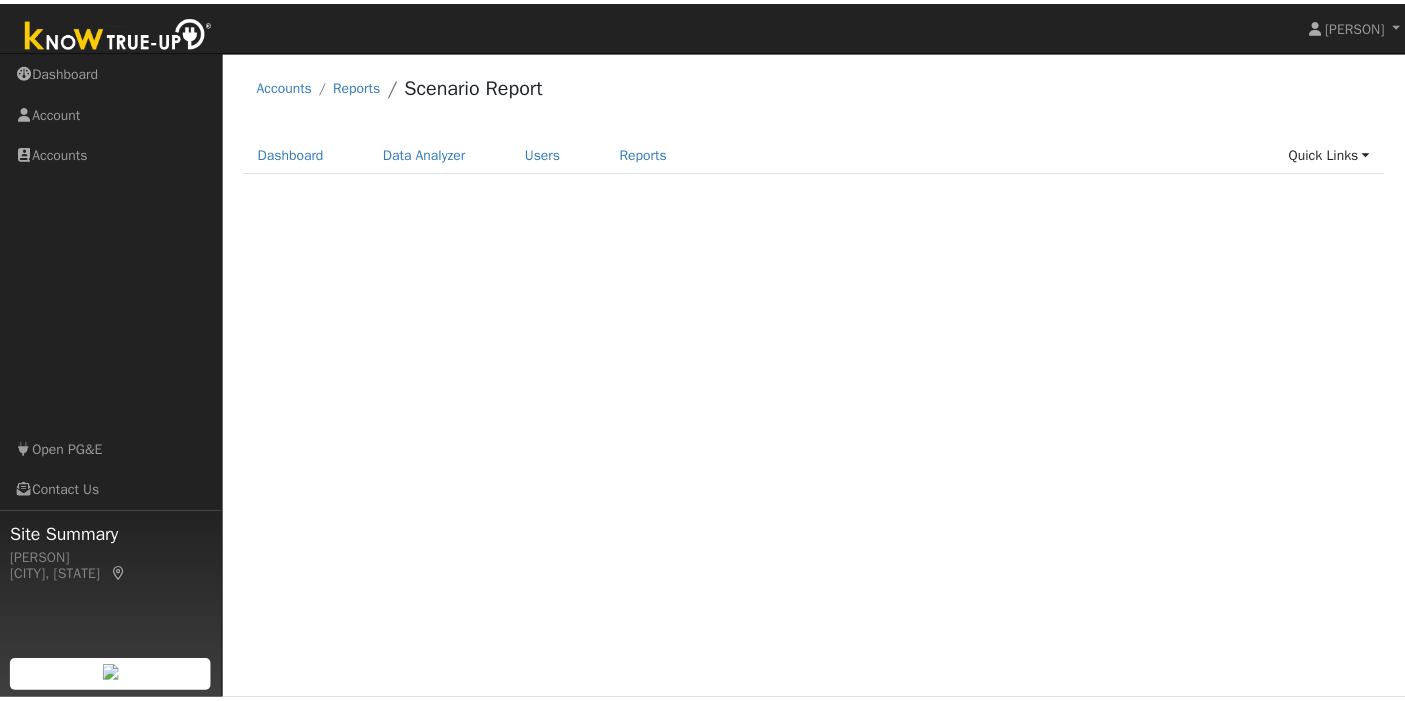 scroll, scrollTop: 0, scrollLeft: 0, axis: both 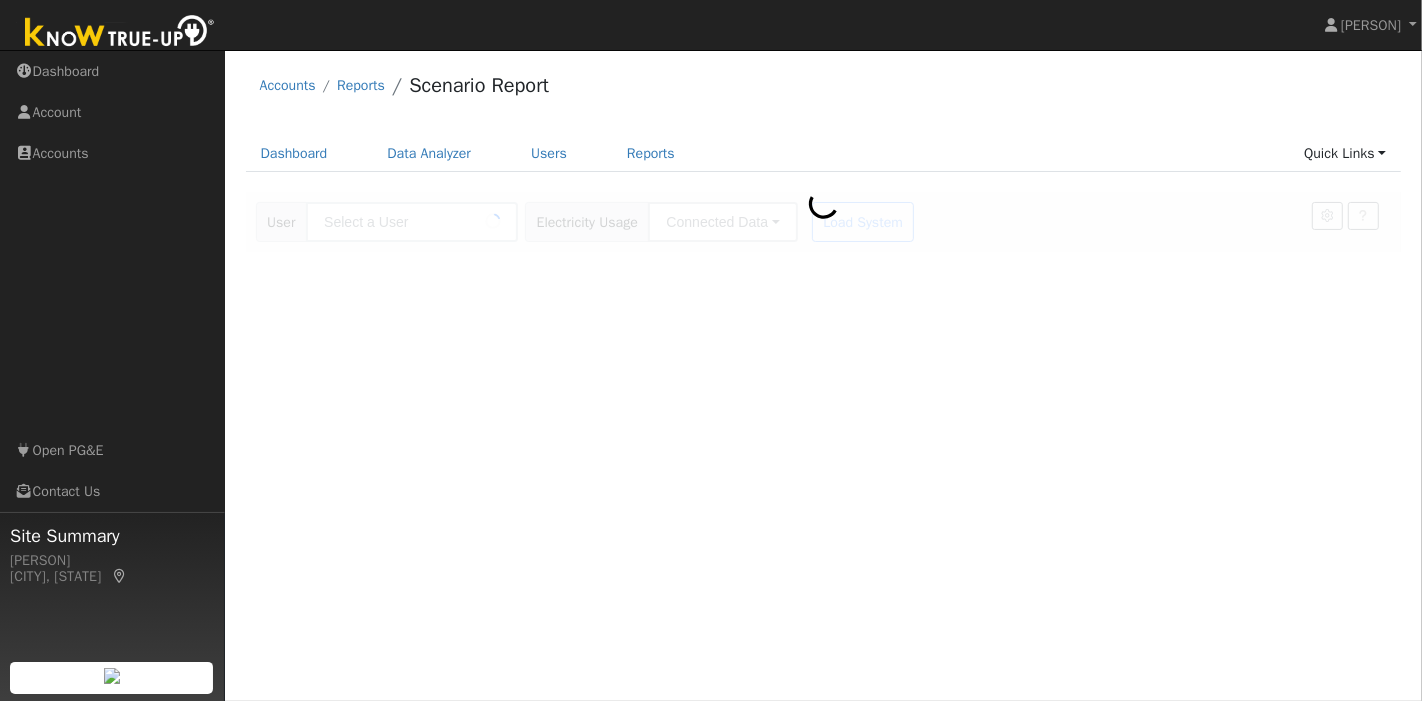 type on "[PERSON]" 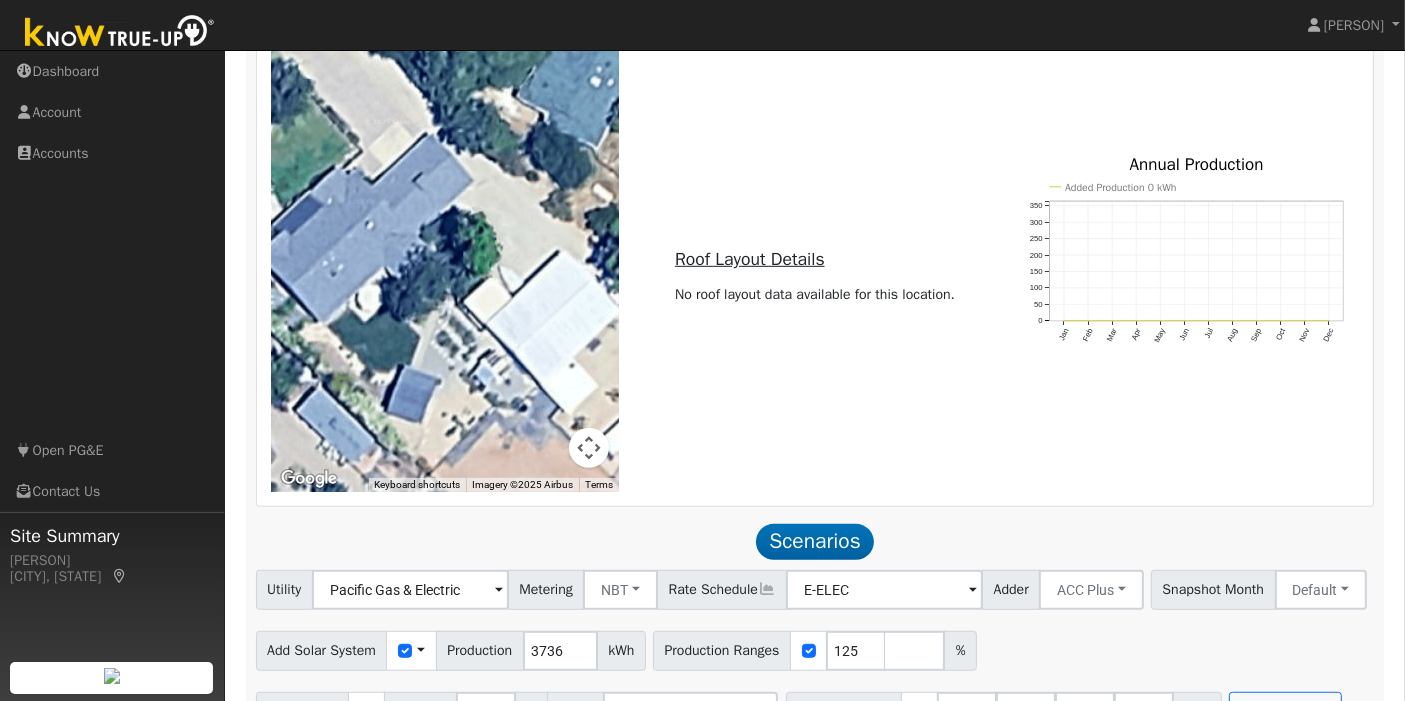 scroll, scrollTop: 1165, scrollLeft: 0, axis: vertical 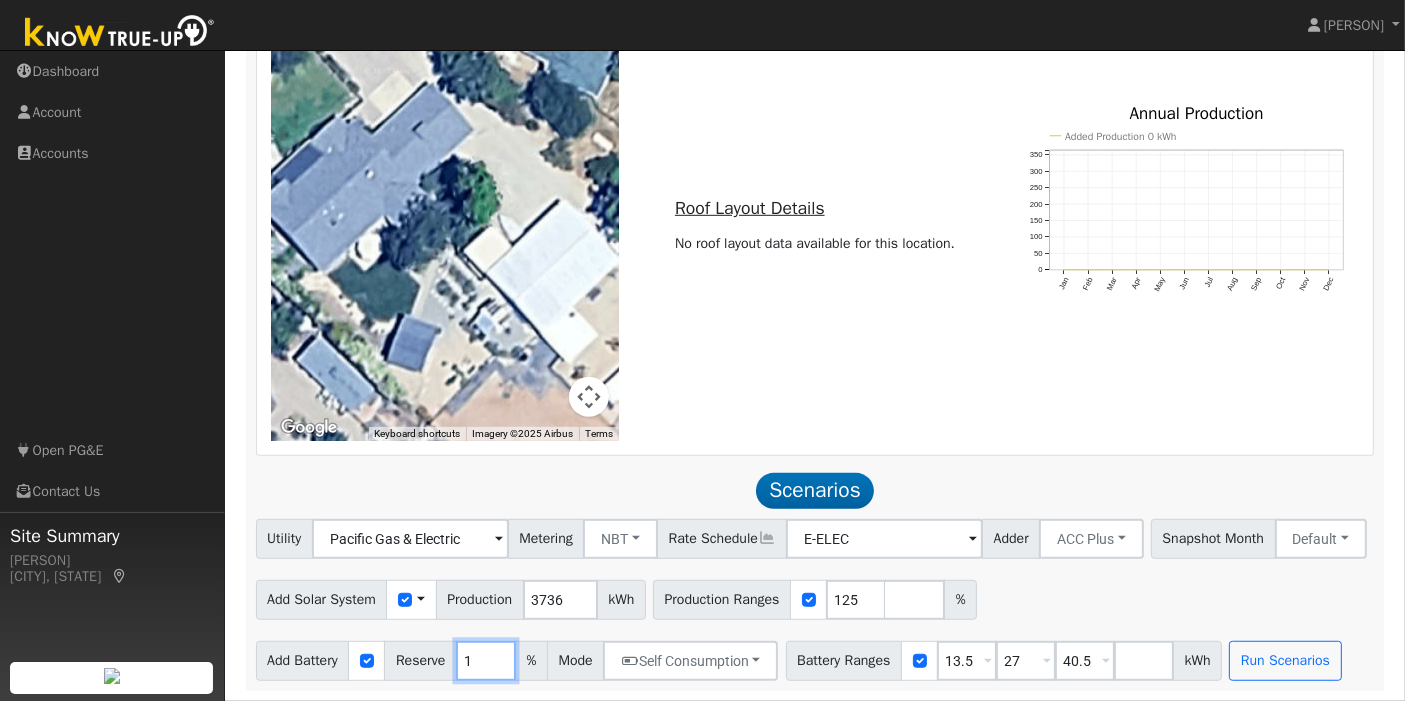 click on "1" at bounding box center (486, 661) 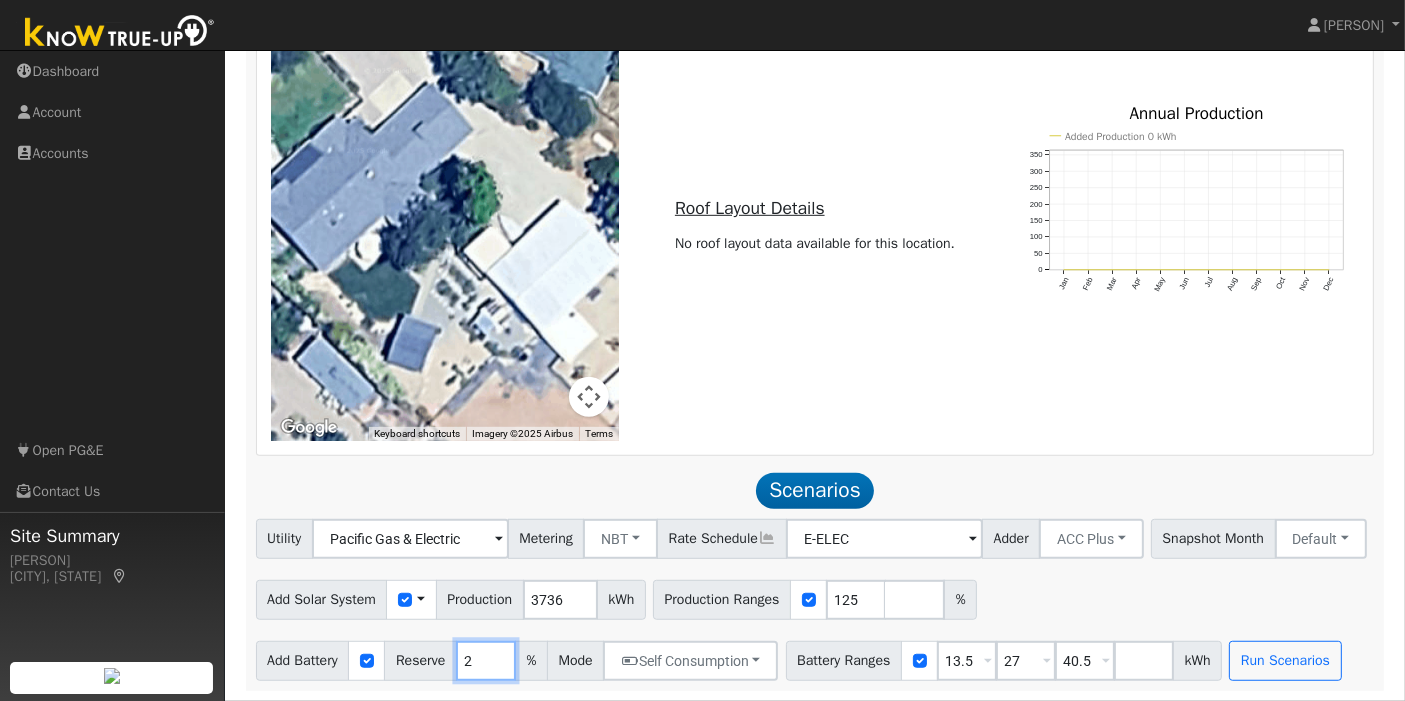 click on "2" at bounding box center (486, 661) 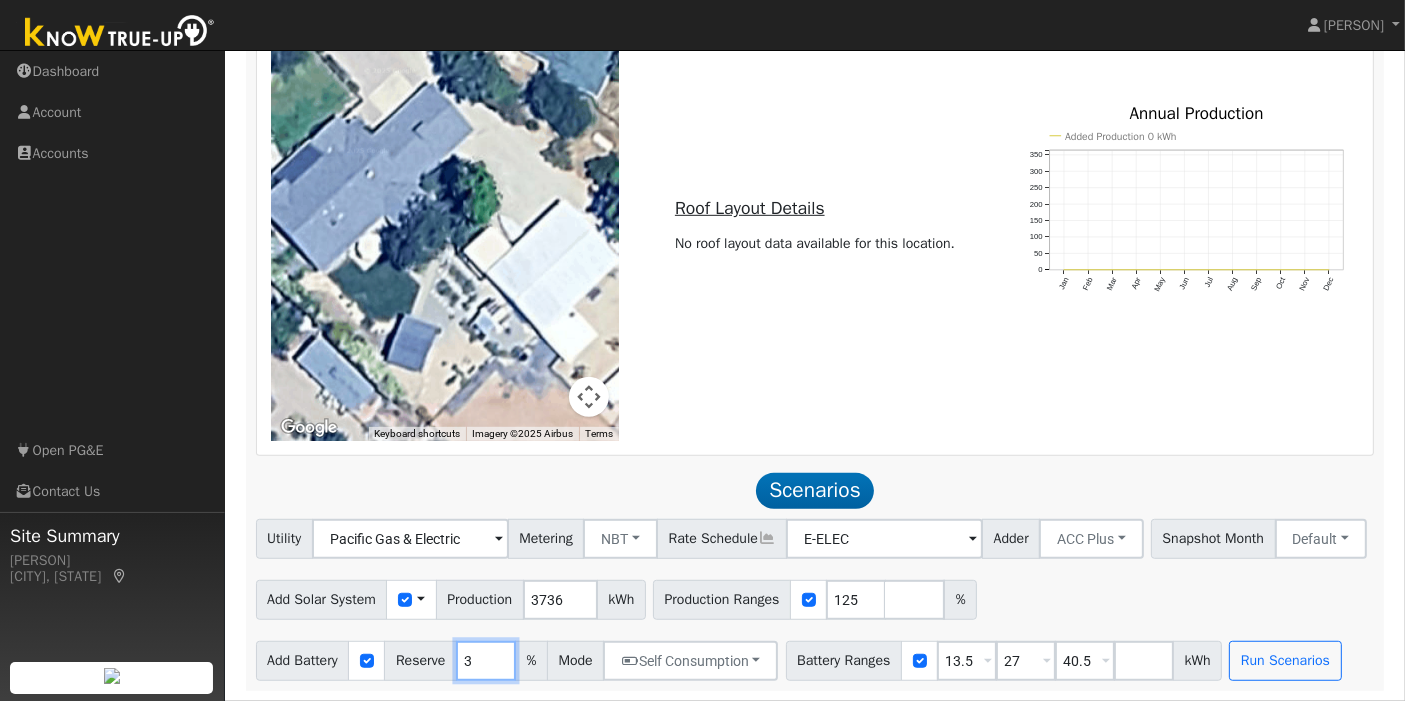 click on "3" at bounding box center [486, 661] 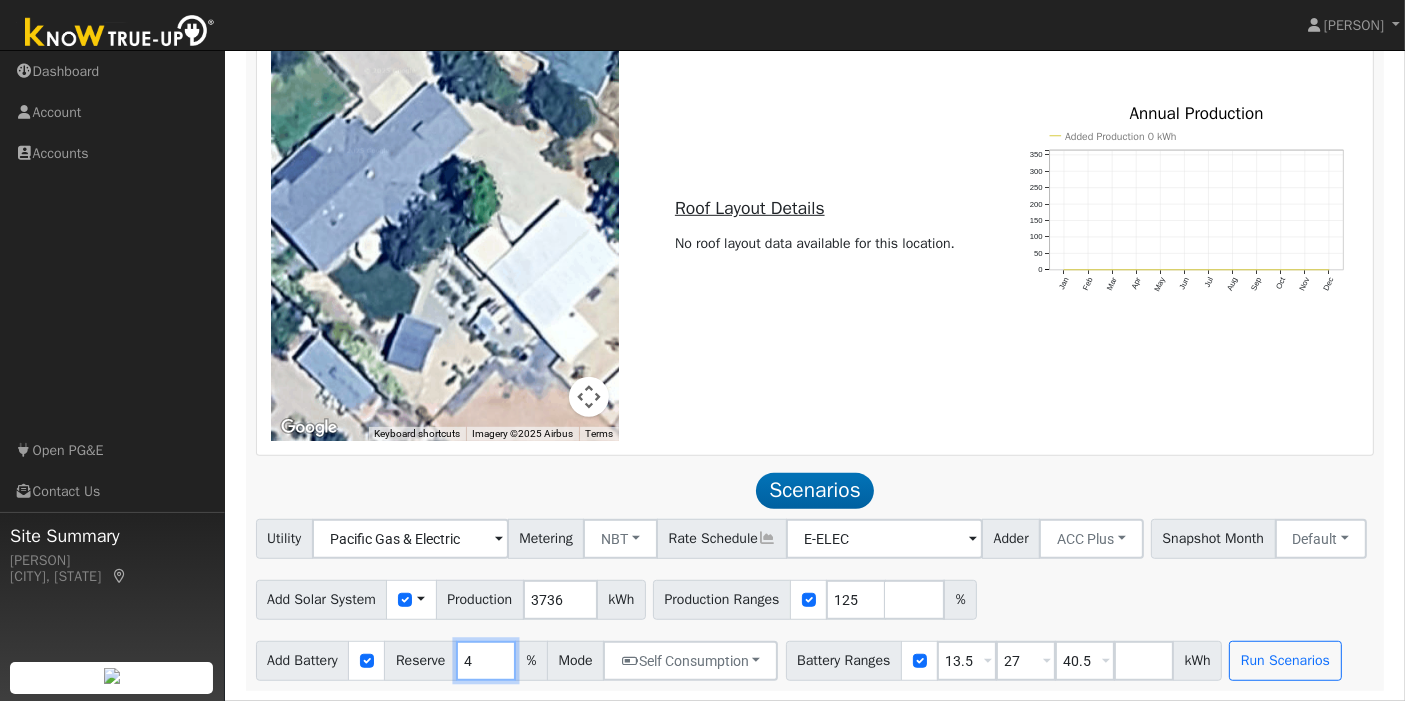 click on "4" at bounding box center (486, 661) 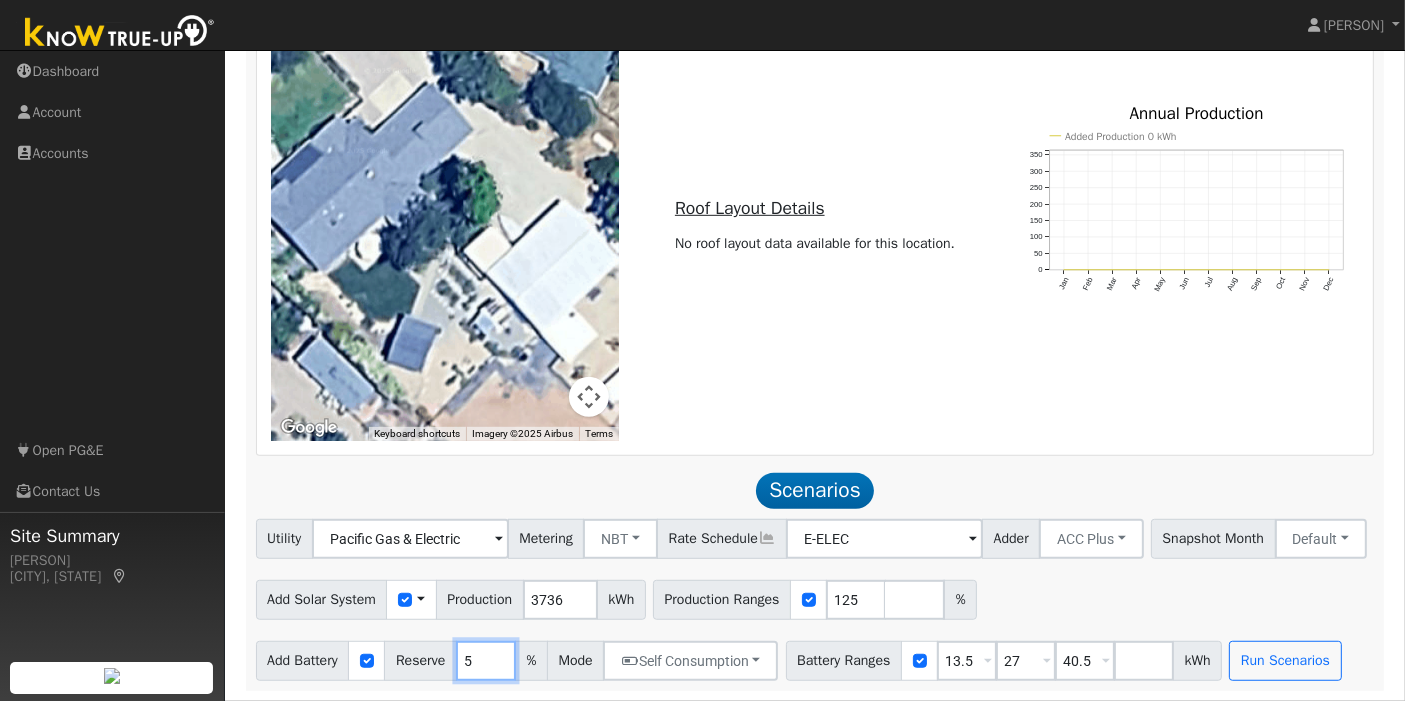 click on "5" at bounding box center (486, 661) 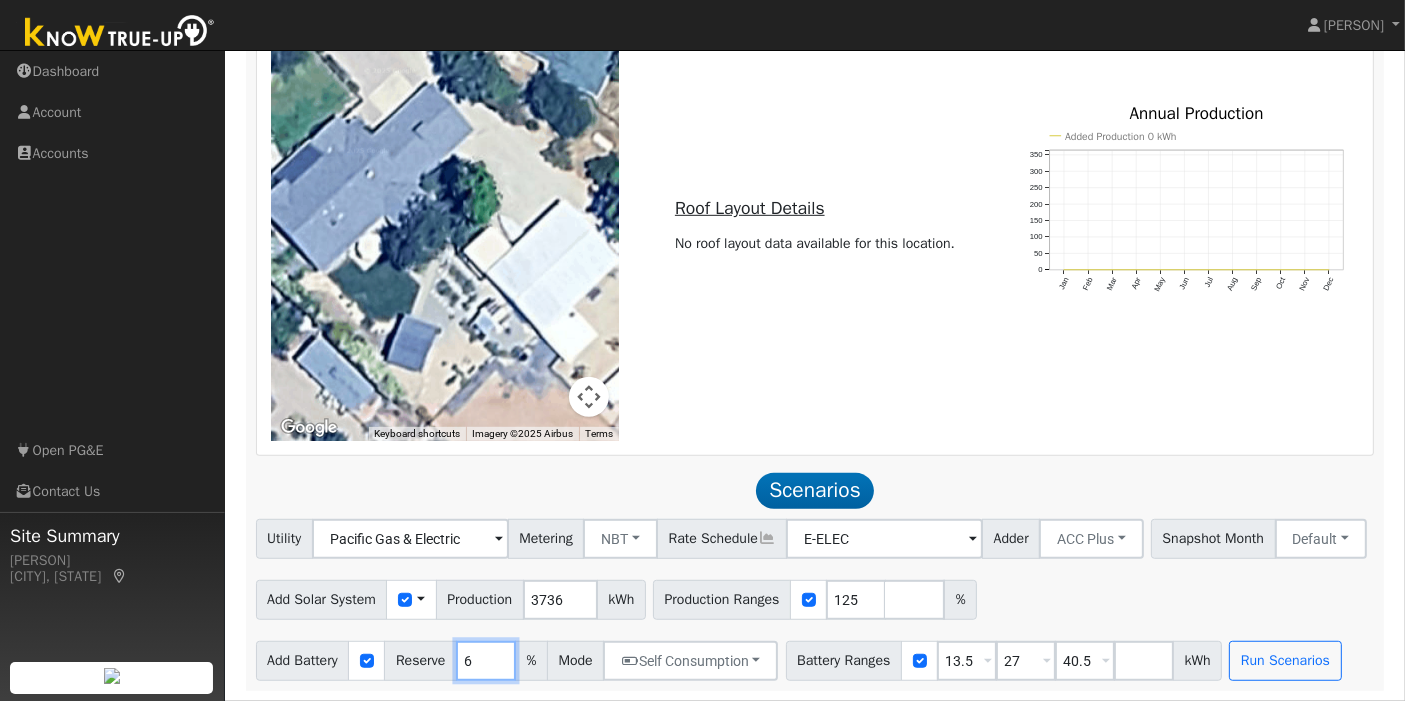 click on "6" at bounding box center (486, 661) 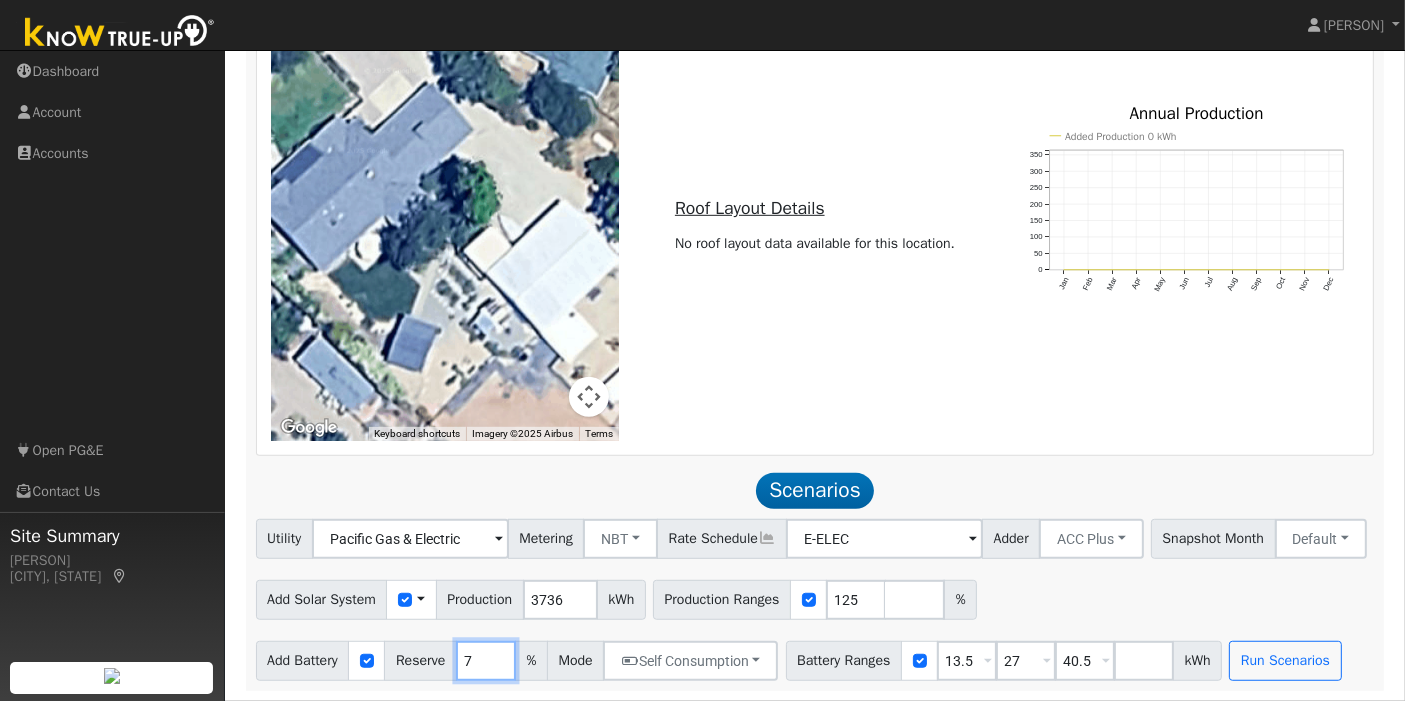 click on "7" at bounding box center (486, 661) 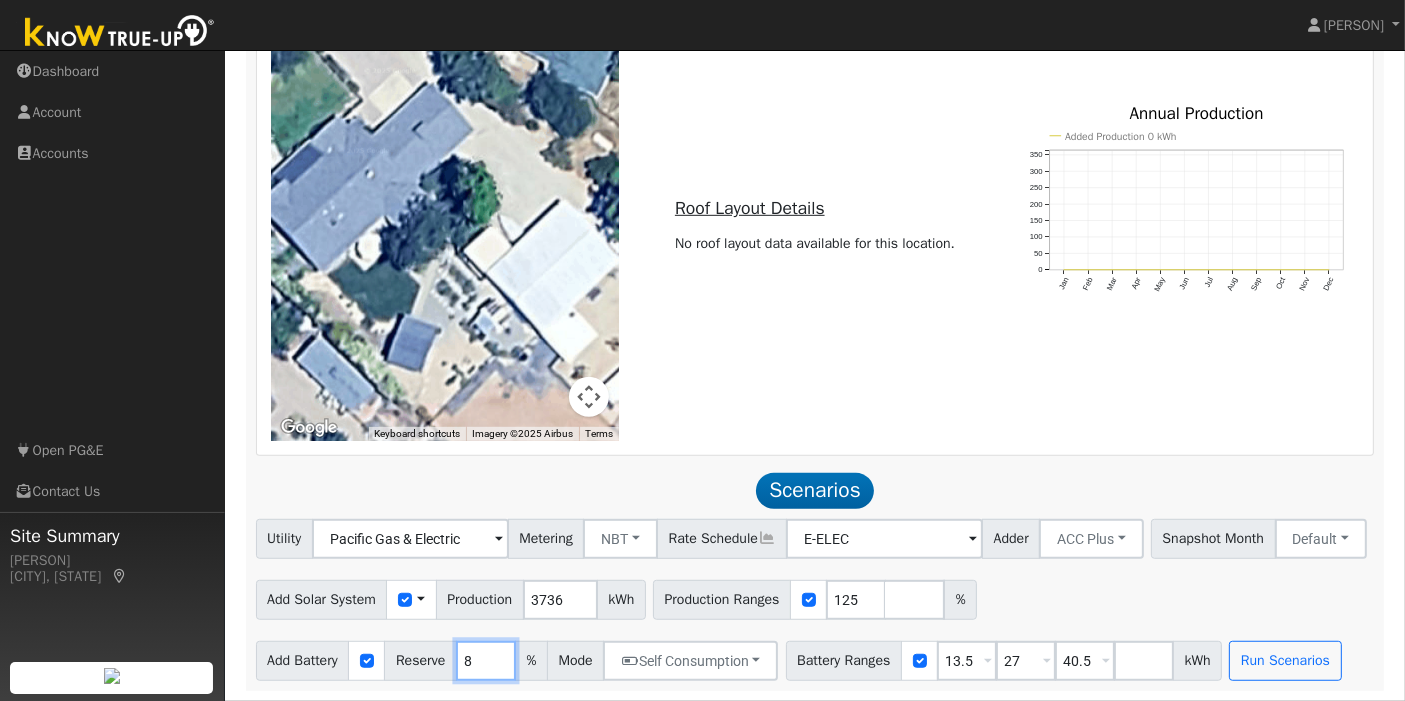 type on "8" 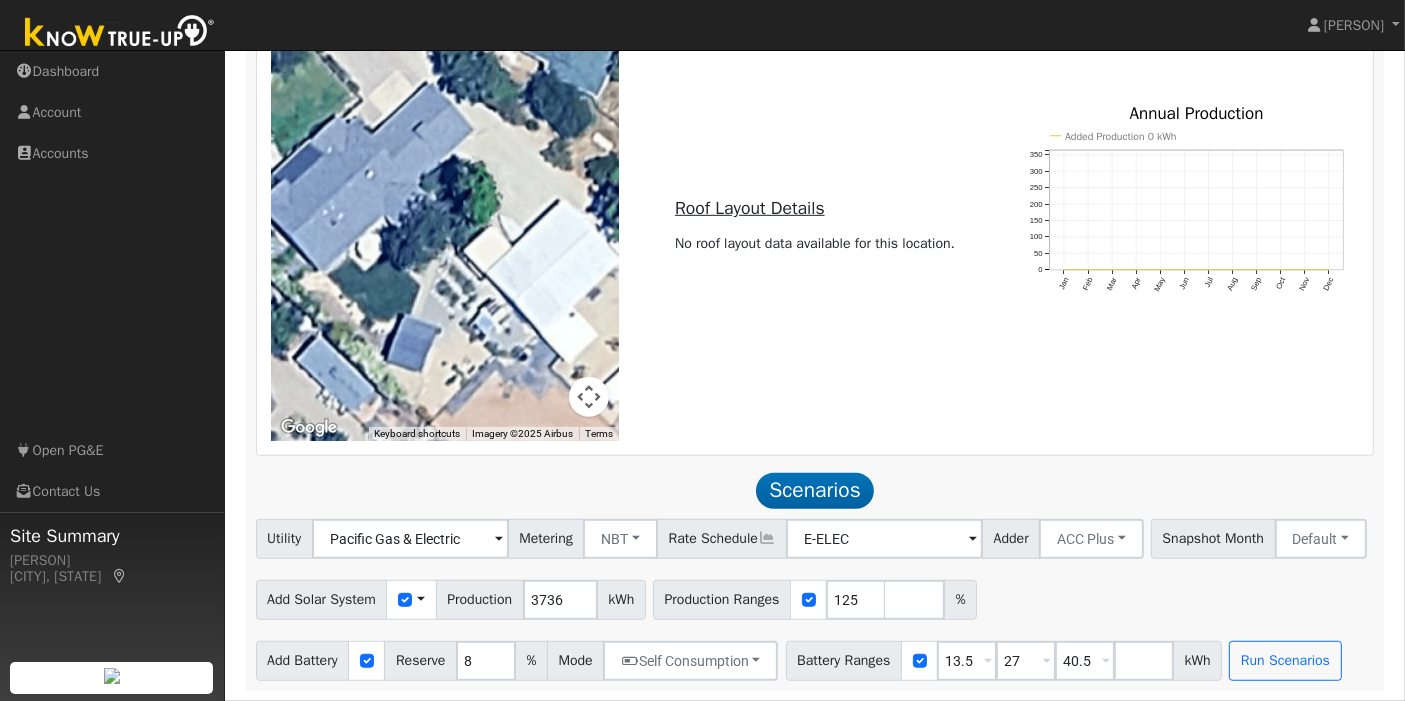 click on "Add Solar System Use CSV Data Production 3736 kWh Production Ranges 125 %" at bounding box center (815, 596) 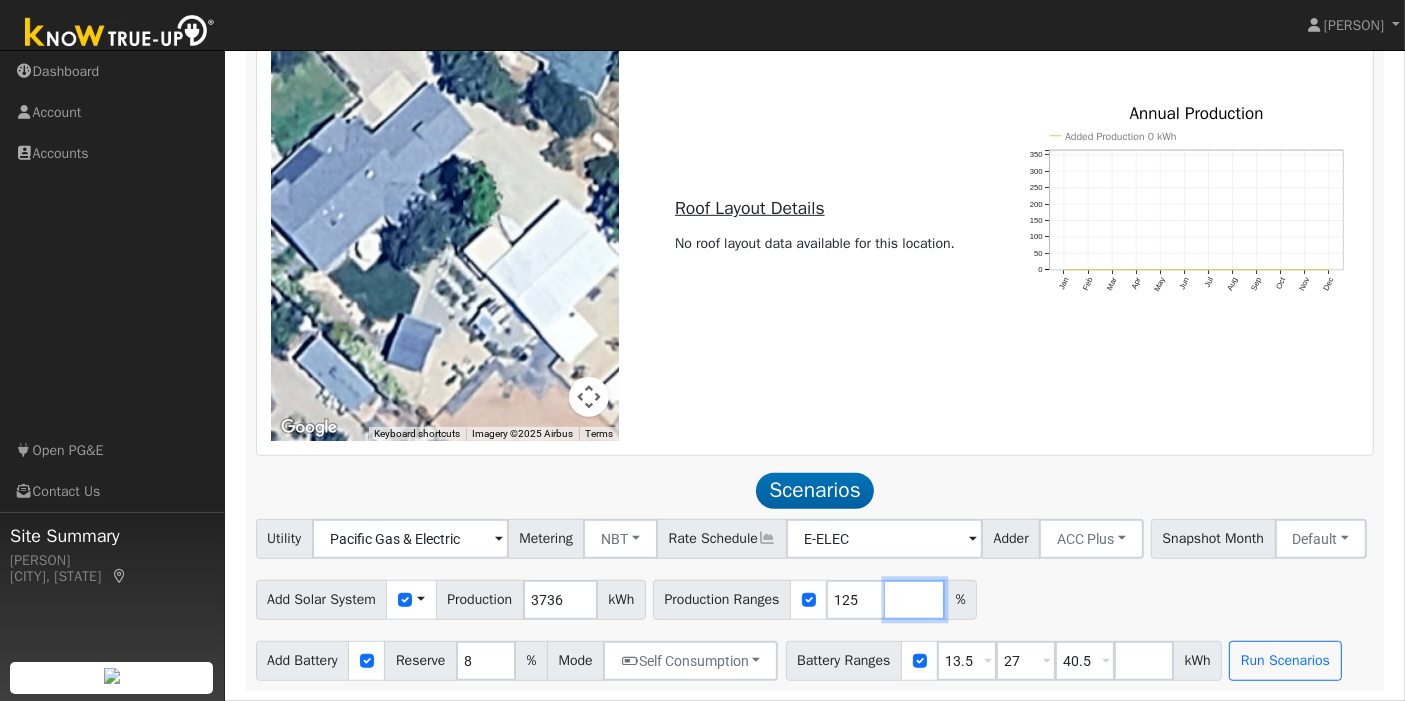 click at bounding box center (915, 600) 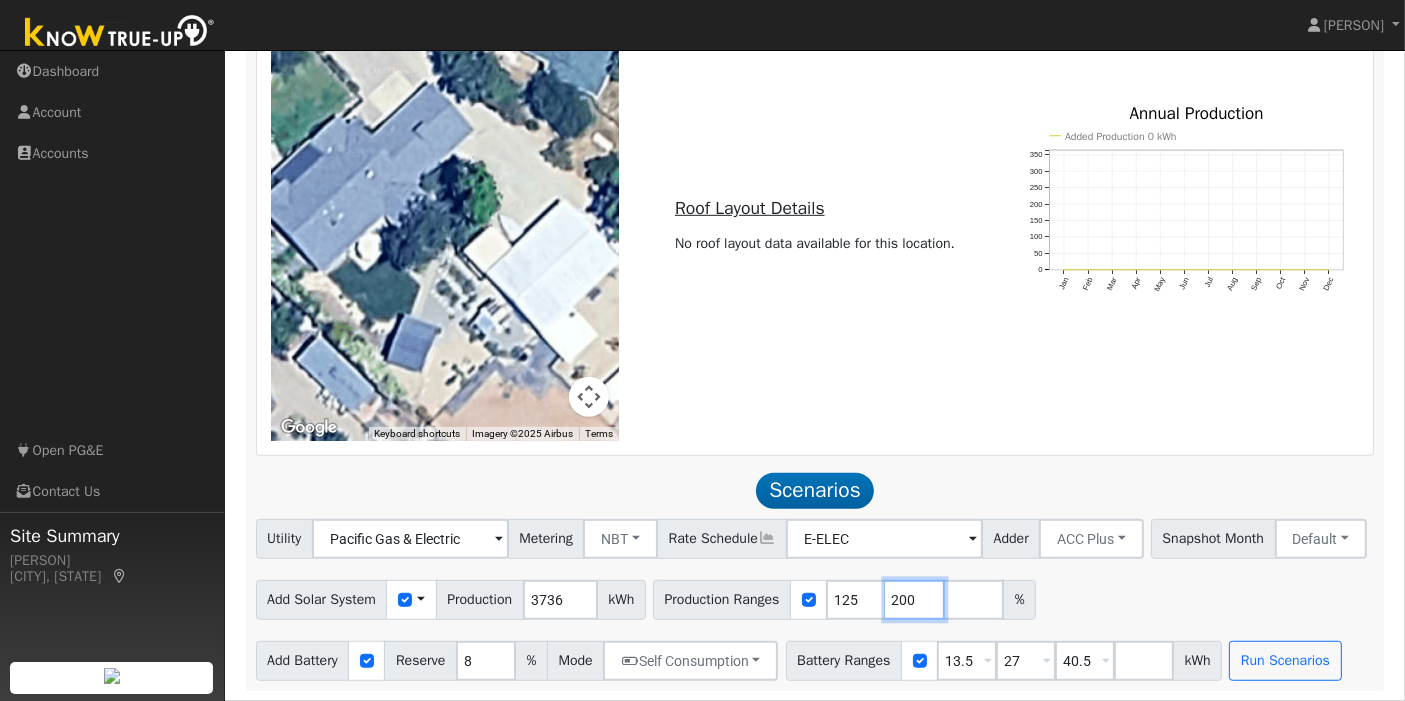 type on "200" 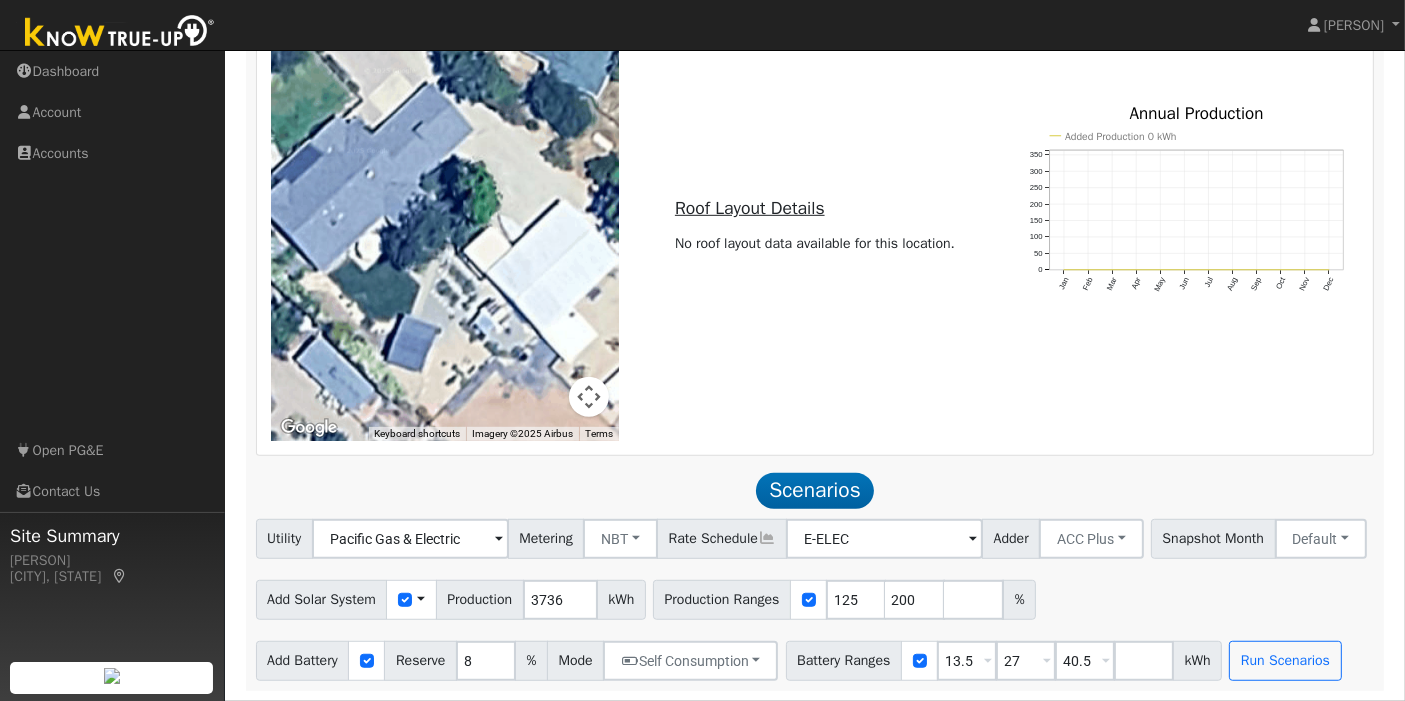 click on "Add Solar System Use CSV Data Production 3736 kWh Production Ranges 125 200 %" at bounding box center (815, 596) 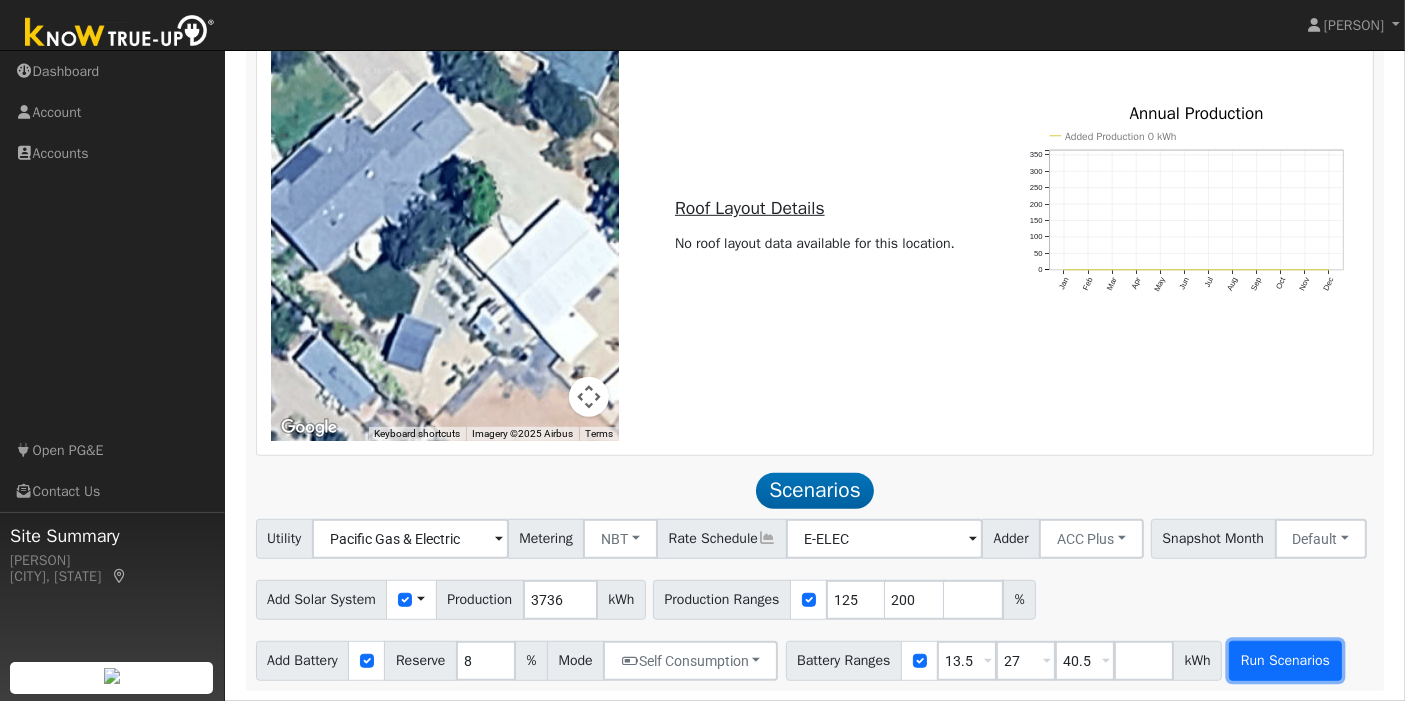 click on "Run Scenarios" at bounding box center [1285, 661] 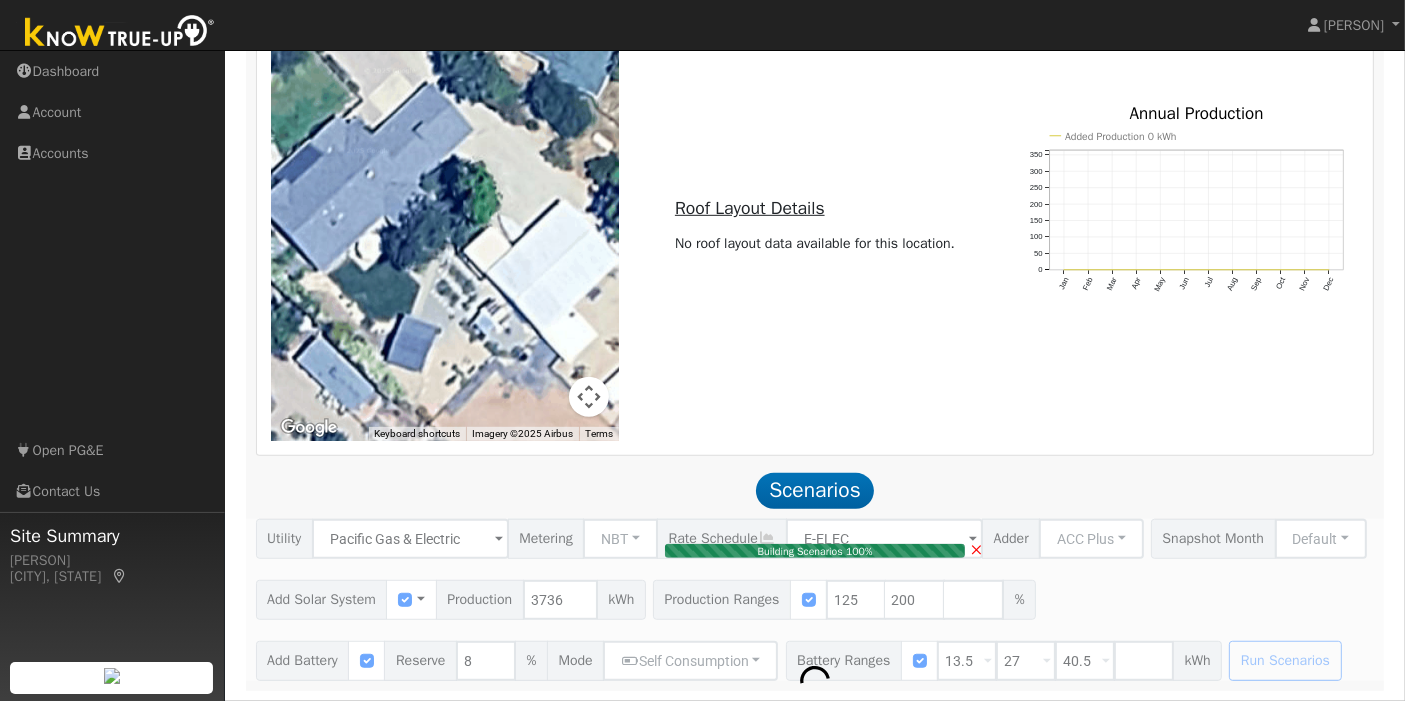 type on "5.0" 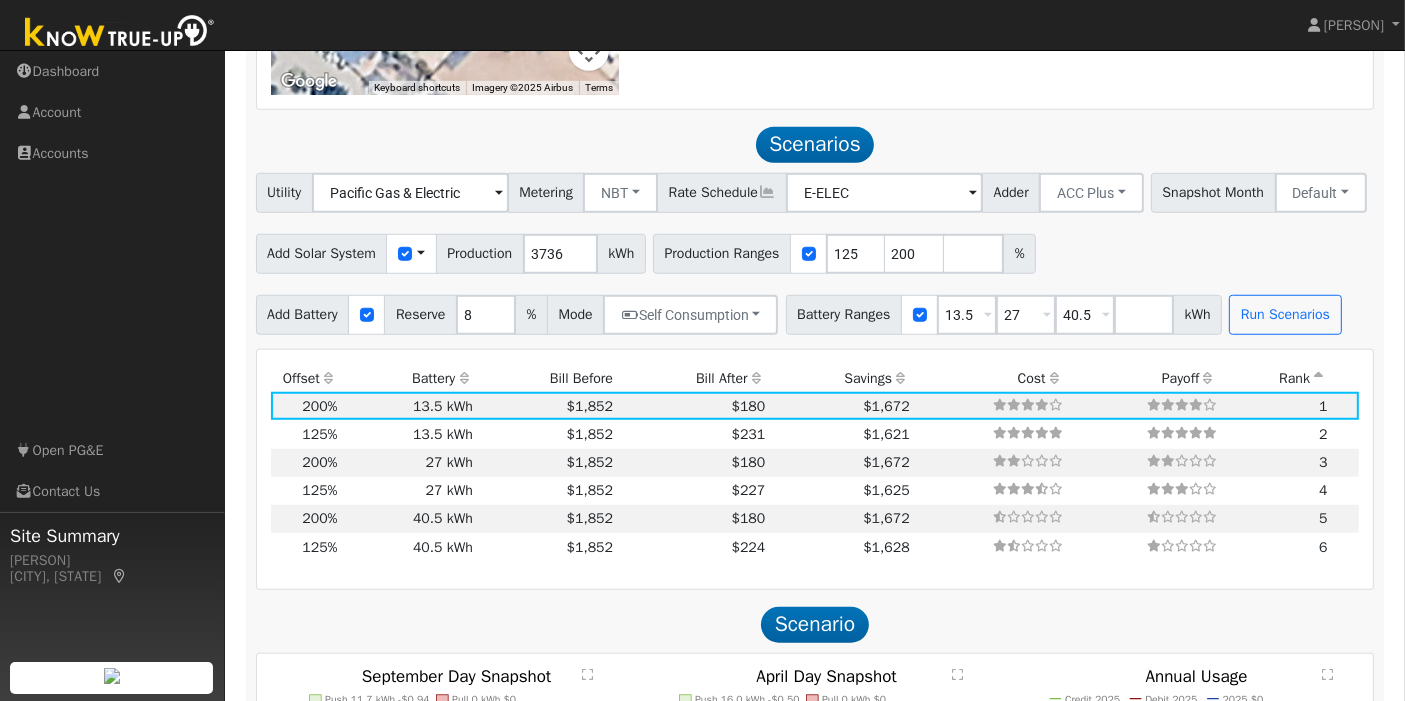 scroll, scrollTop: 1577, scrollLeft: 0, axis: vertical 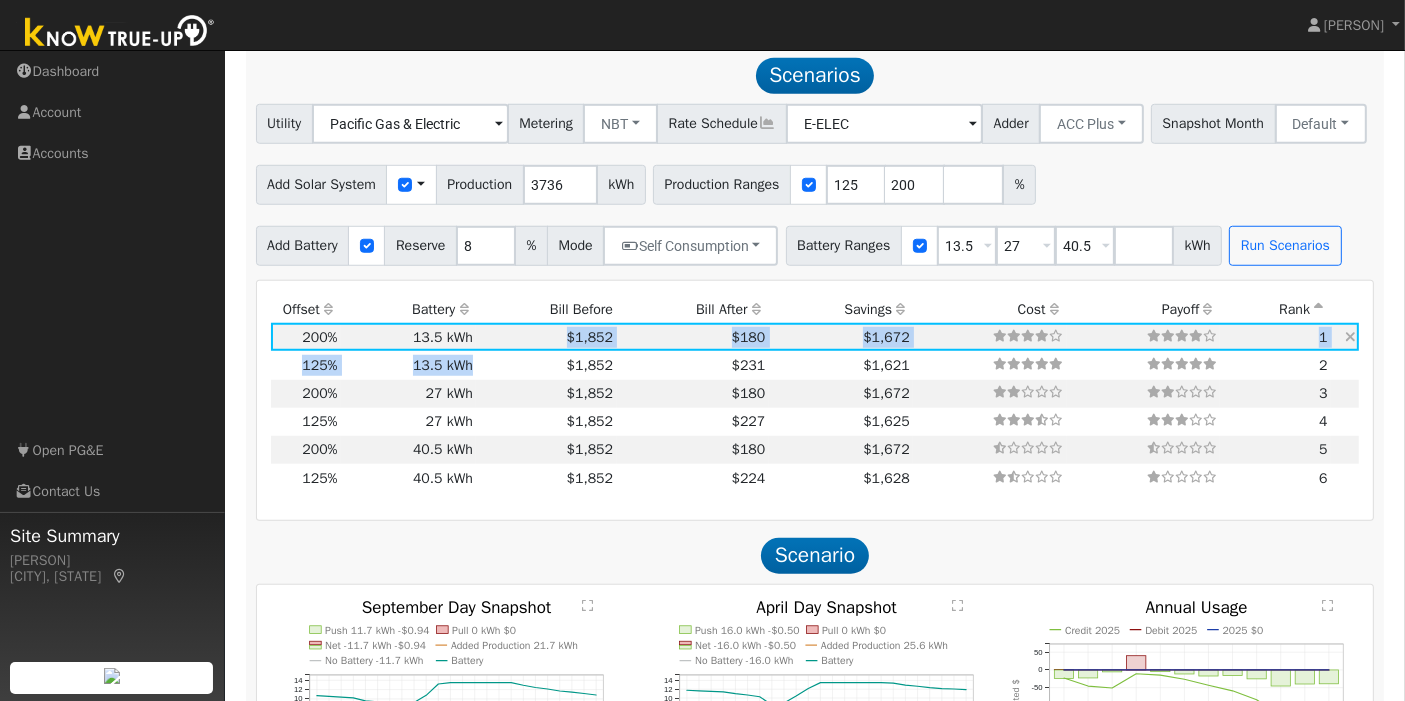 drag, startPoint x: 487, startPoint y: 367, endPoint x: 500, endPoint y: 339, distance: 30.870699 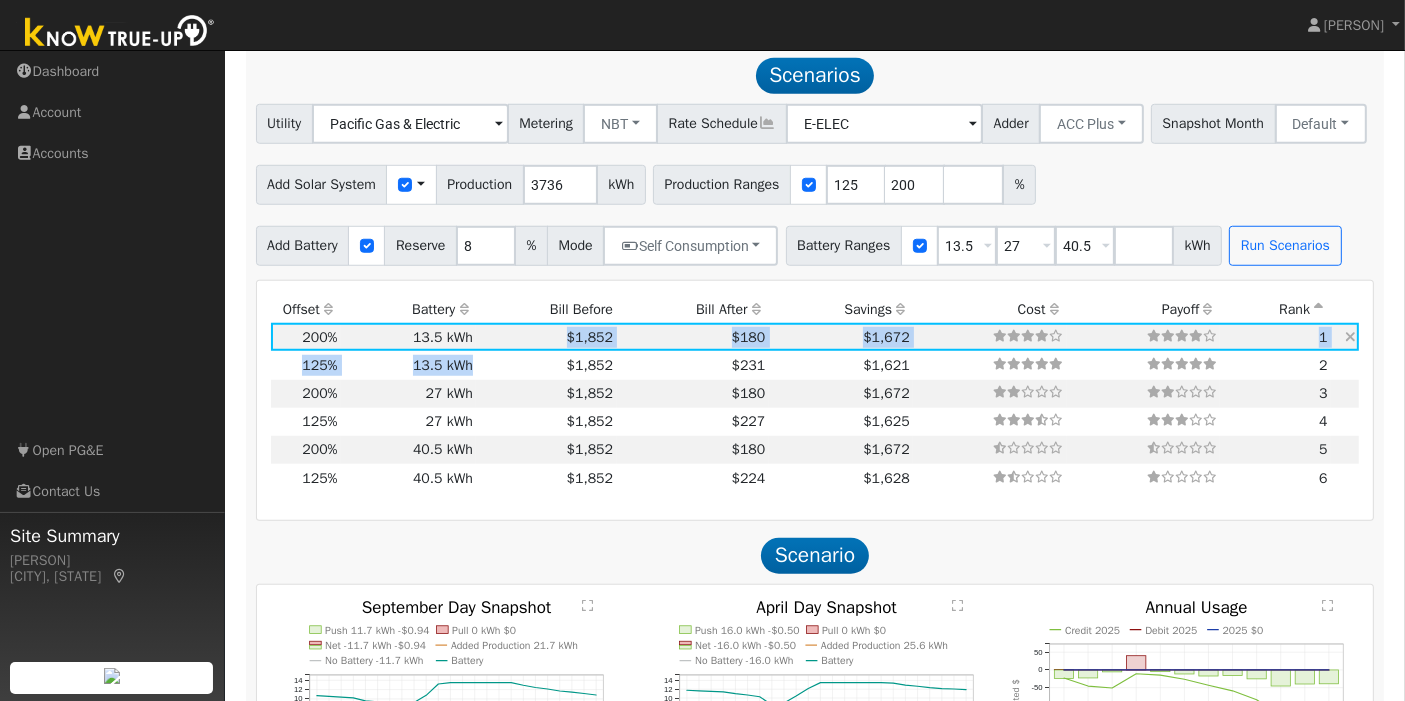 click on "7,472 kWh  200%  13.5 kWh  8% $1,852 $180 $1,672 1 4,670 kWh  125%  13.5 kWh  8% $1,852 $231 $1,621 2 7,472 kWh  200%  27 kWh  8% $1,852 $180 $1,672 3 4,670 kWh  125%  27 kWh  8% $1,852 $227 $1,625 4 7,472 kWh  200%  40.5 kWh  8% $1,852 $180 $1,672 5 4,670 kWh  125%  40.5 kWh  8% $1,852 $224 $1,628 6" at bounding box center [815, 407] 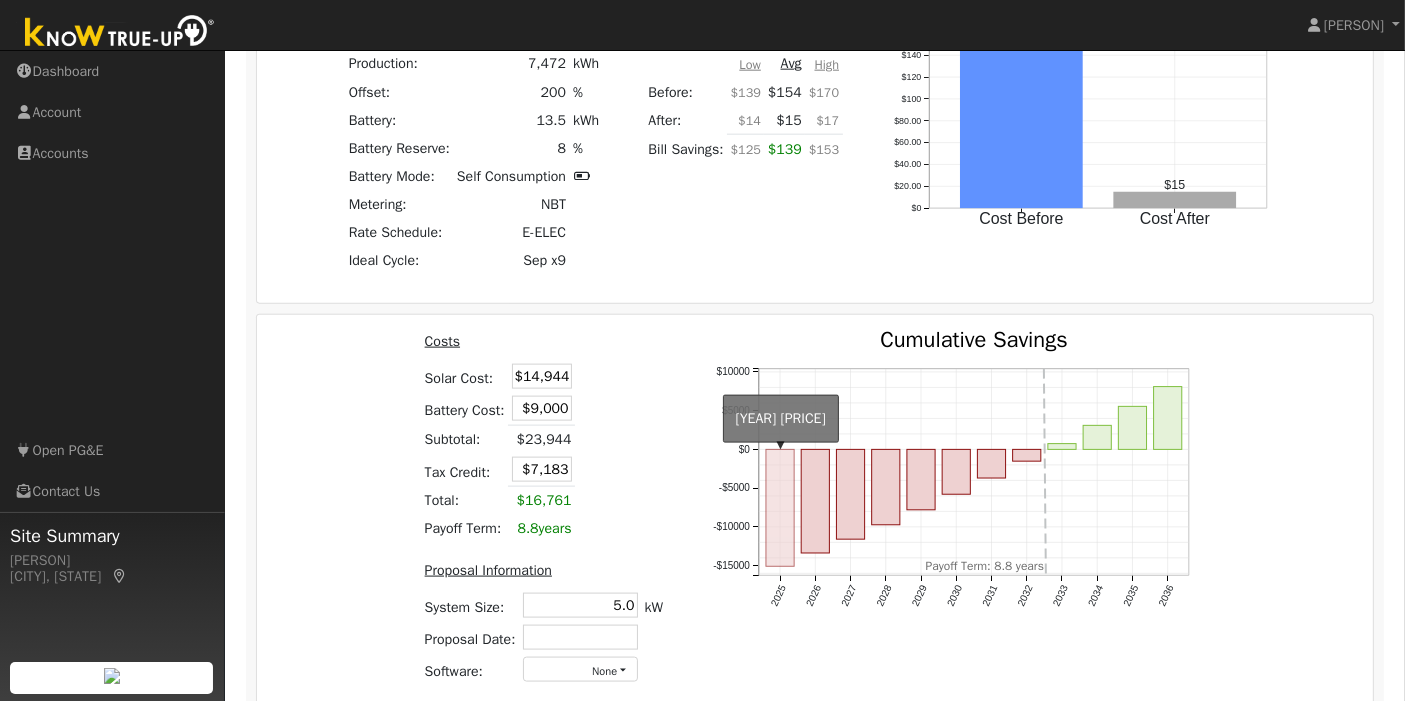 scroll, scrollTop: 2577, scrollLeft: 0, axis: vertical 